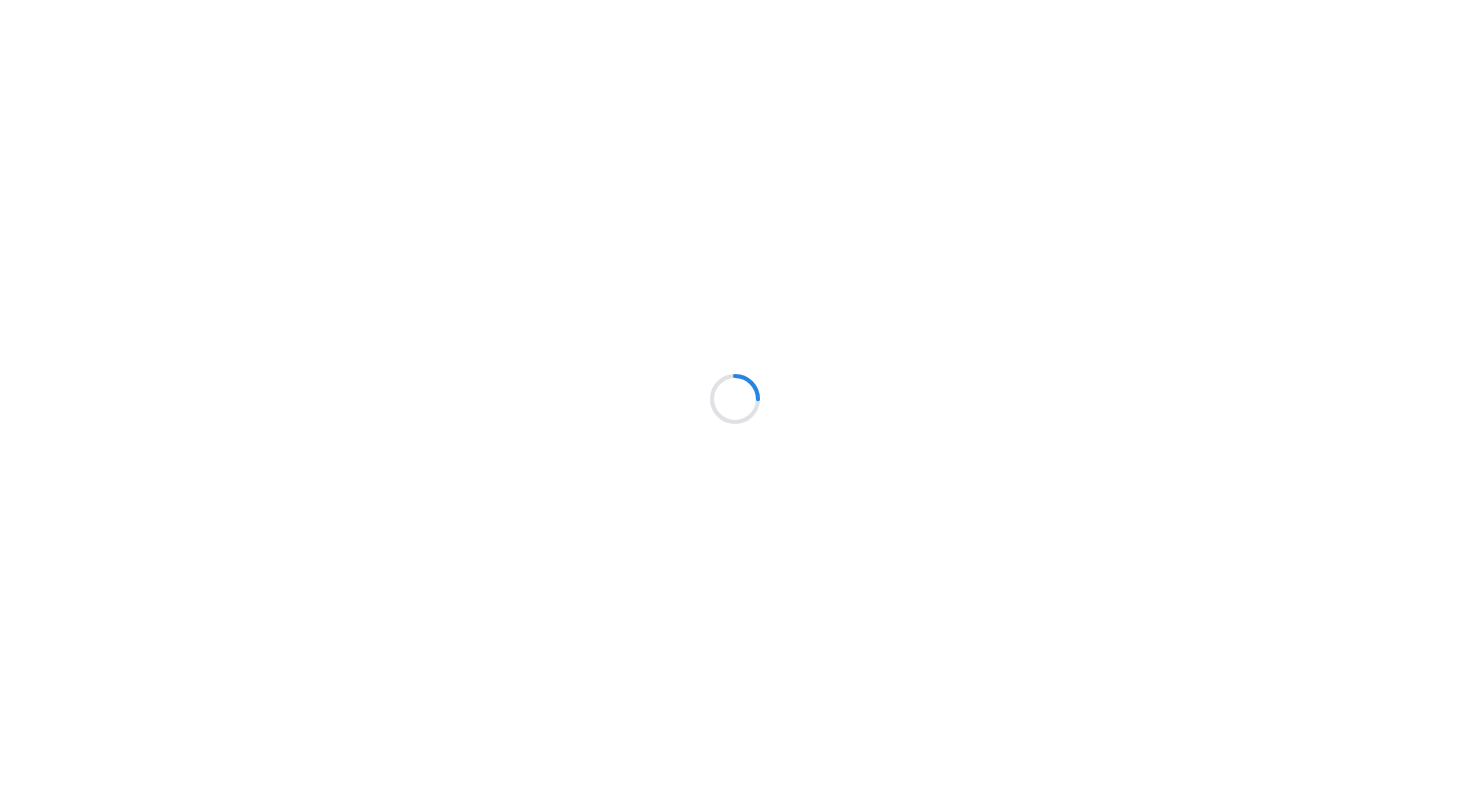 scroll, scrollTop: 0, scrollLeft: 0, axis: both 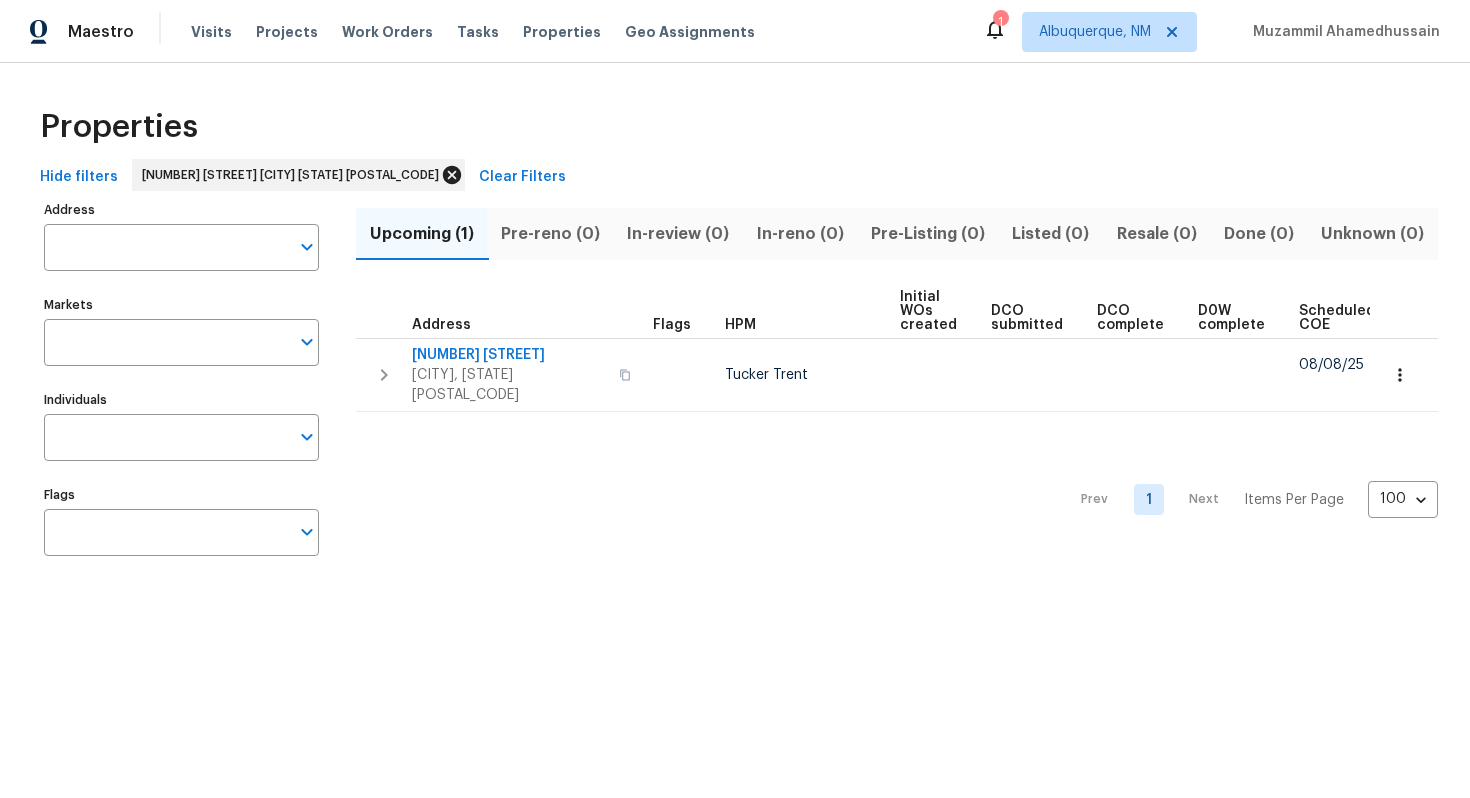 type on "[NUMBER] [STREET] [CITY] [STATE] [POSTAL_CODE]" 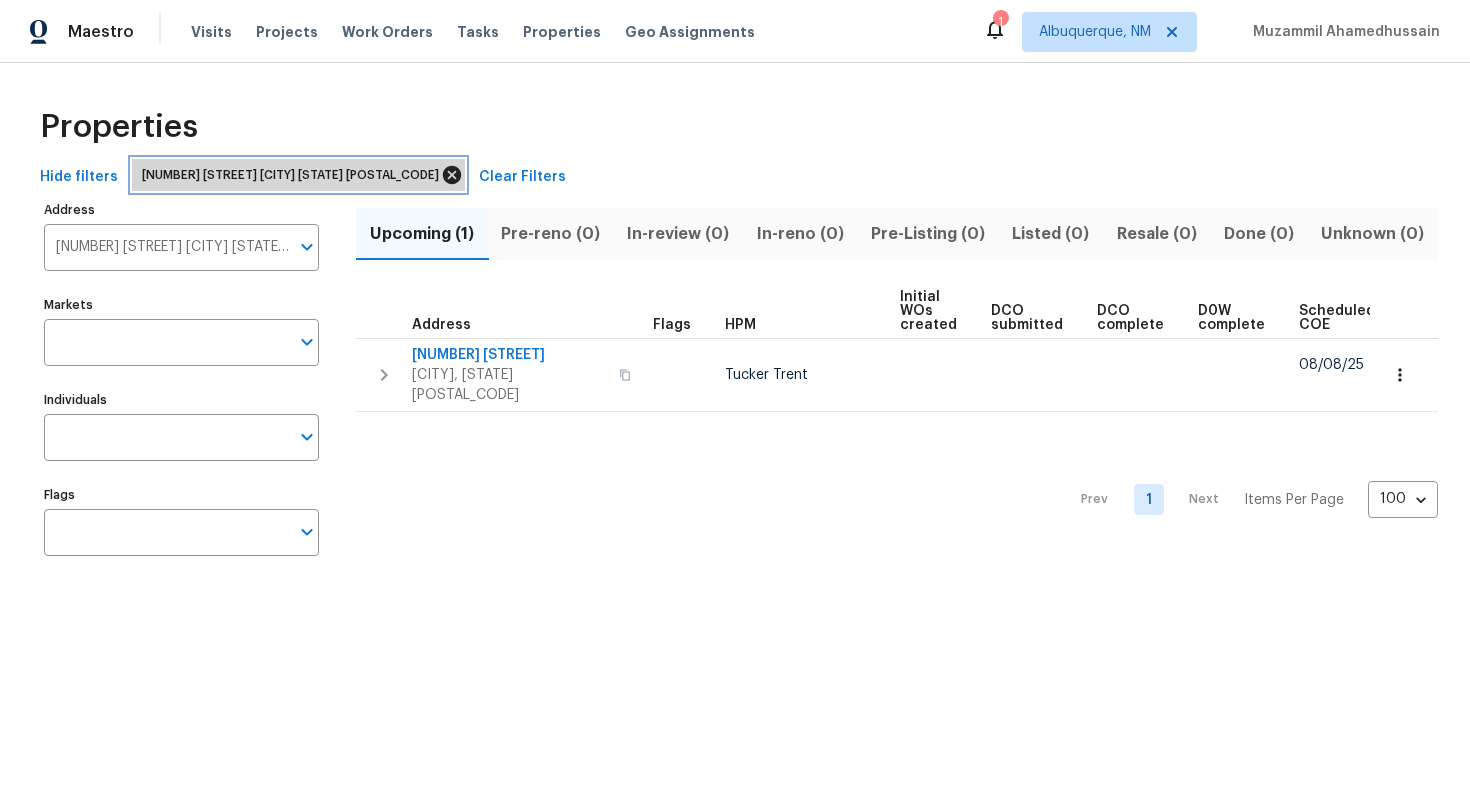 click 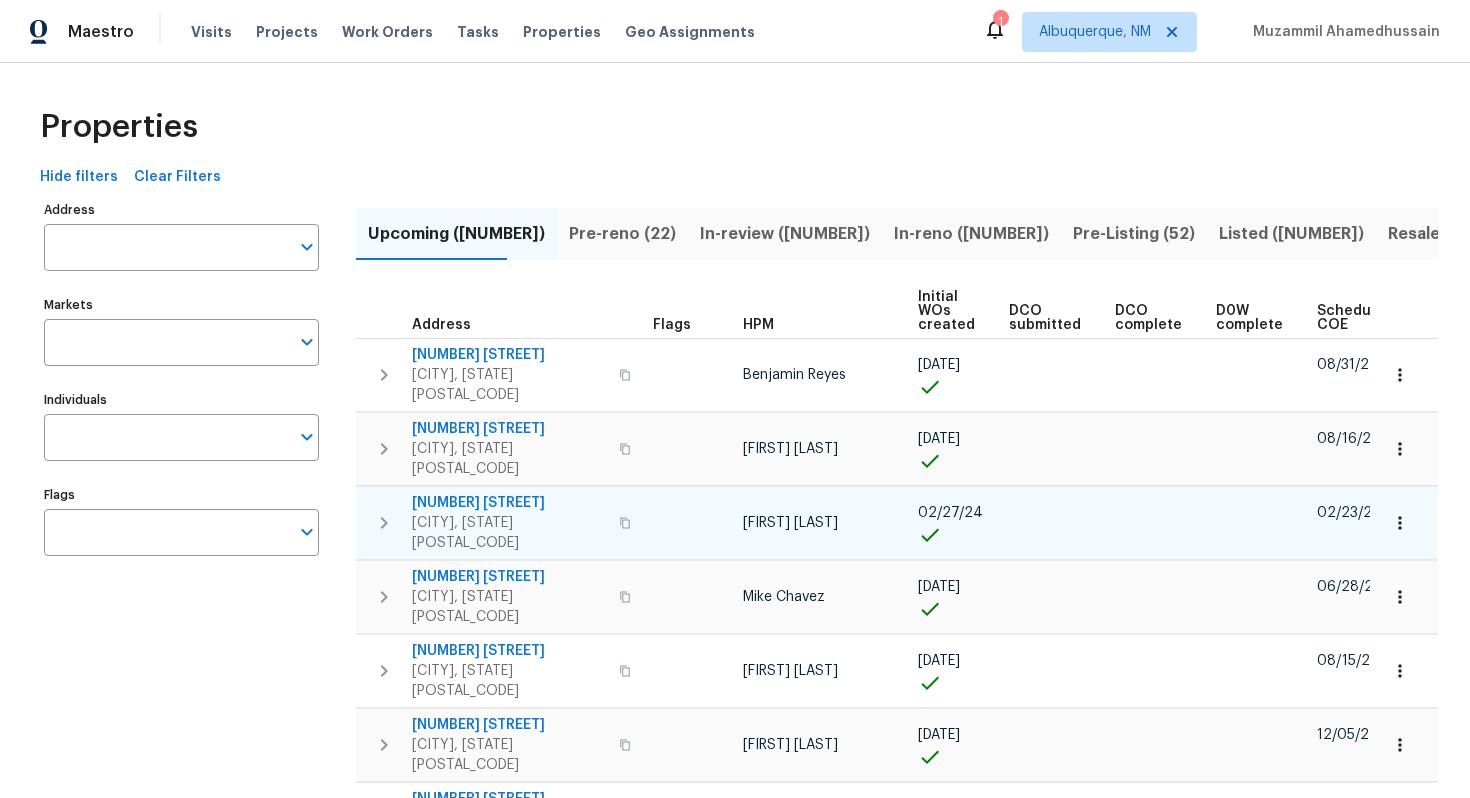 scroll, scrollTop: 0, scrollLeft: 233, axis: horizontal 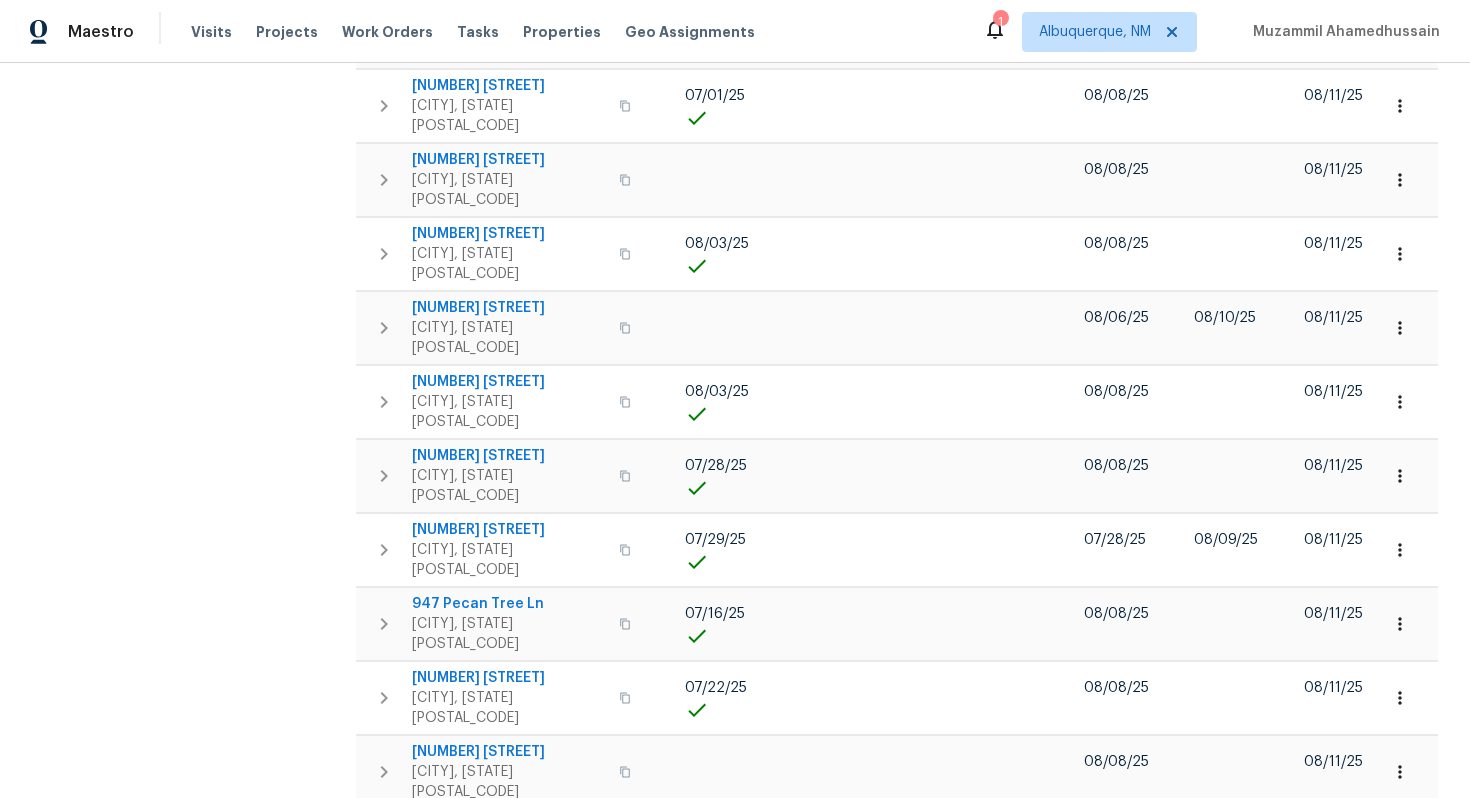 click on "2" at bounding box center [997, 2320] 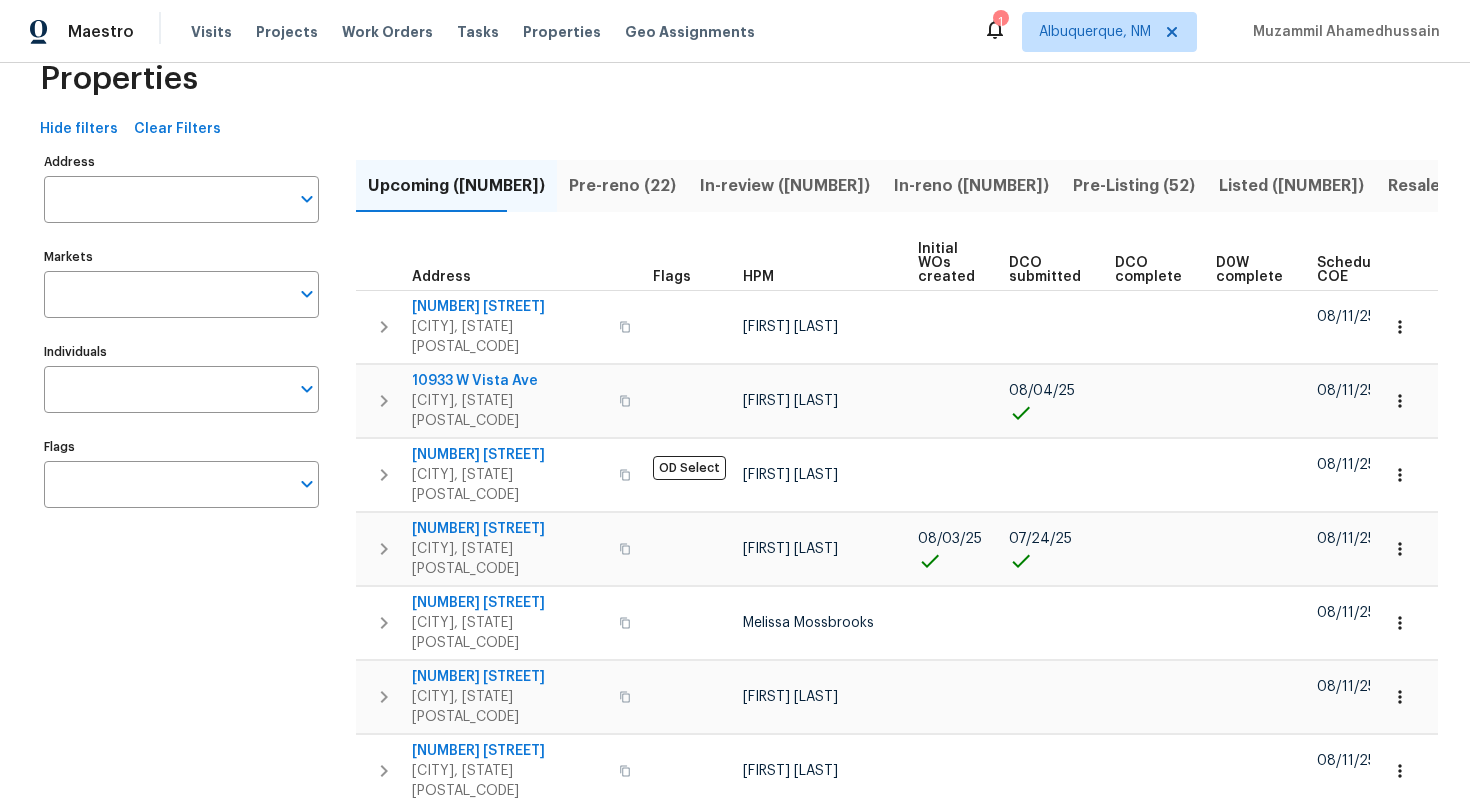 scroll, scrollTop: 59, scrollLeft: 0, axis: vertical 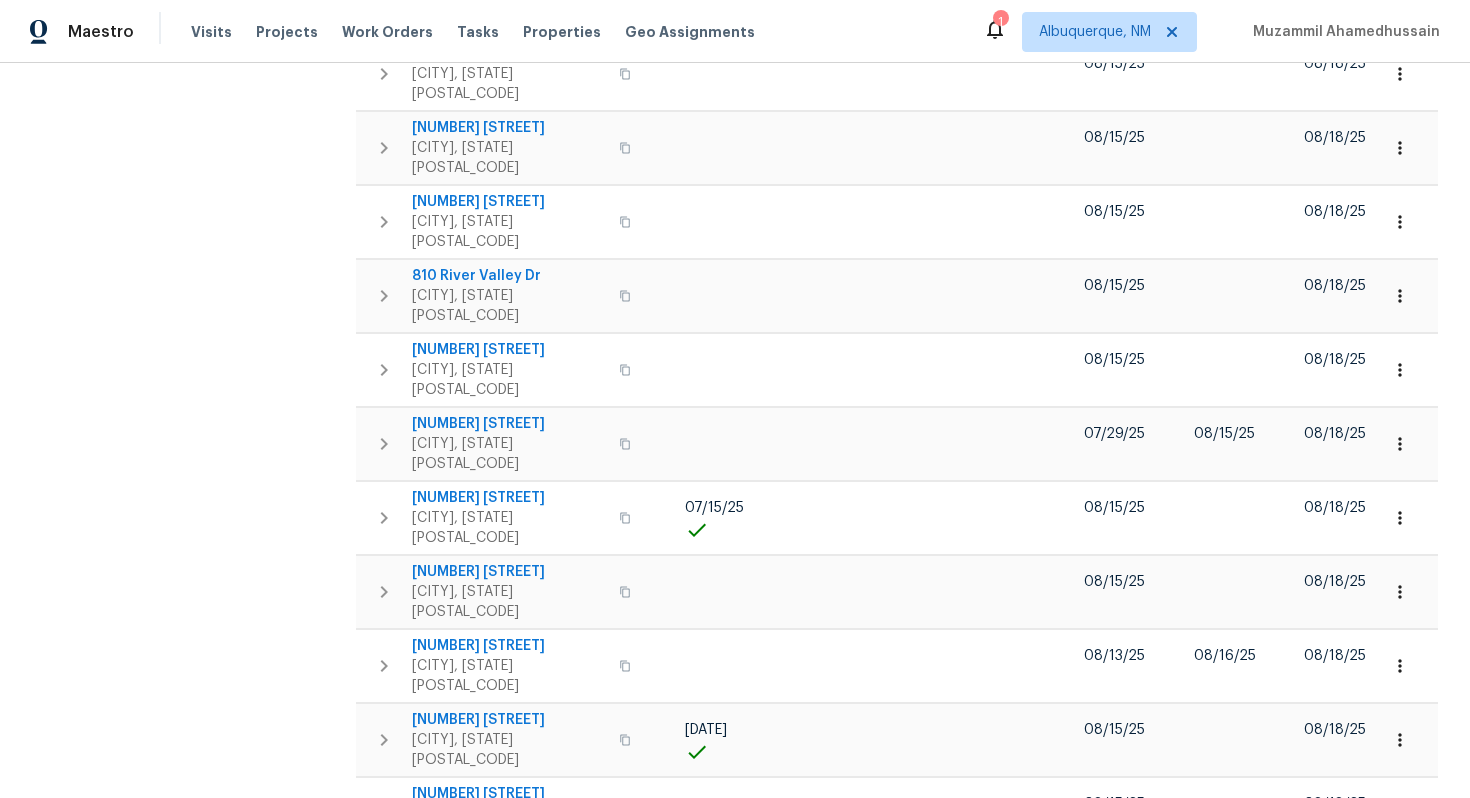 click on "1" at bounding box center [959, 2308] 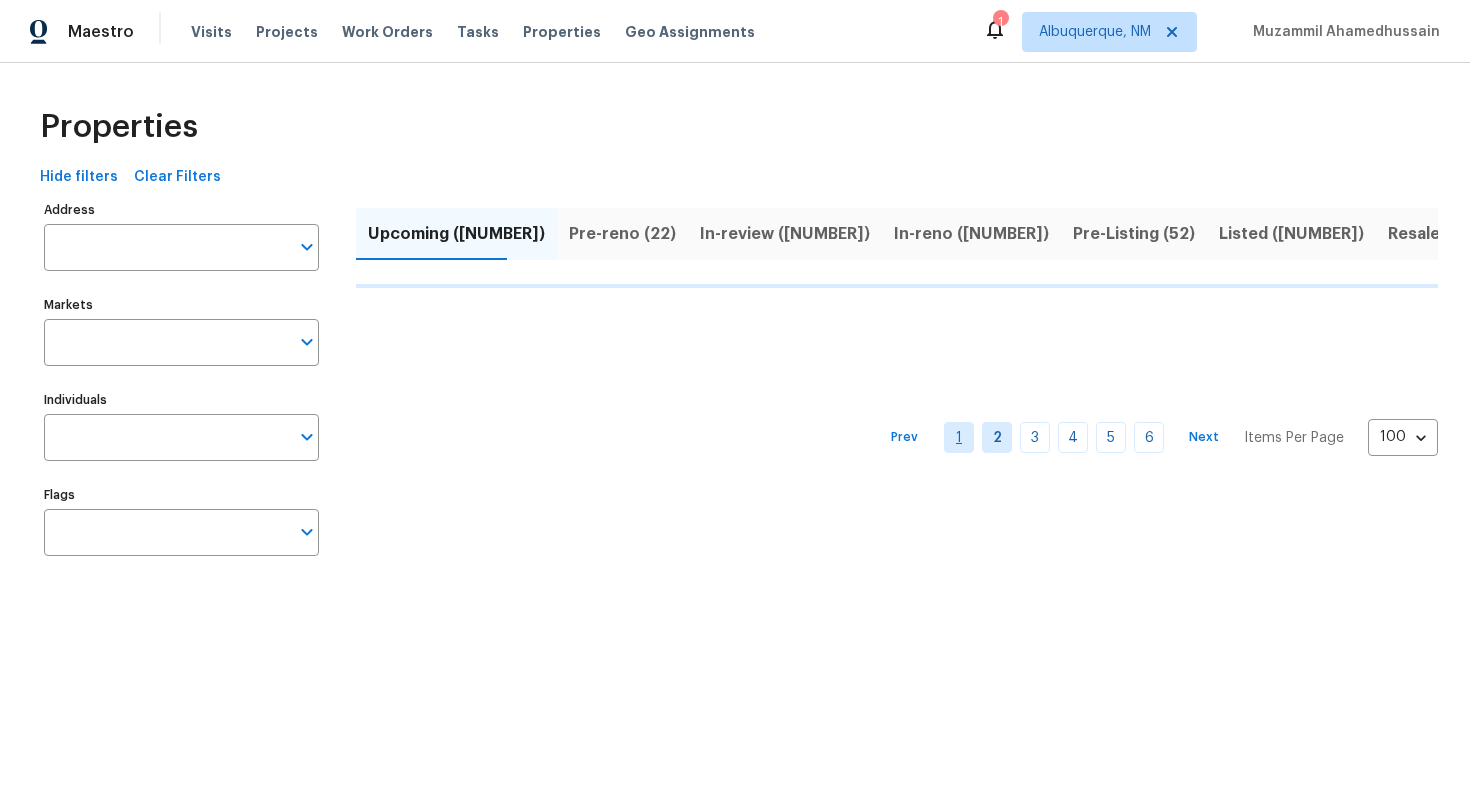 scroll, scrollTop: 0, scrollLeft: 0, axis: both 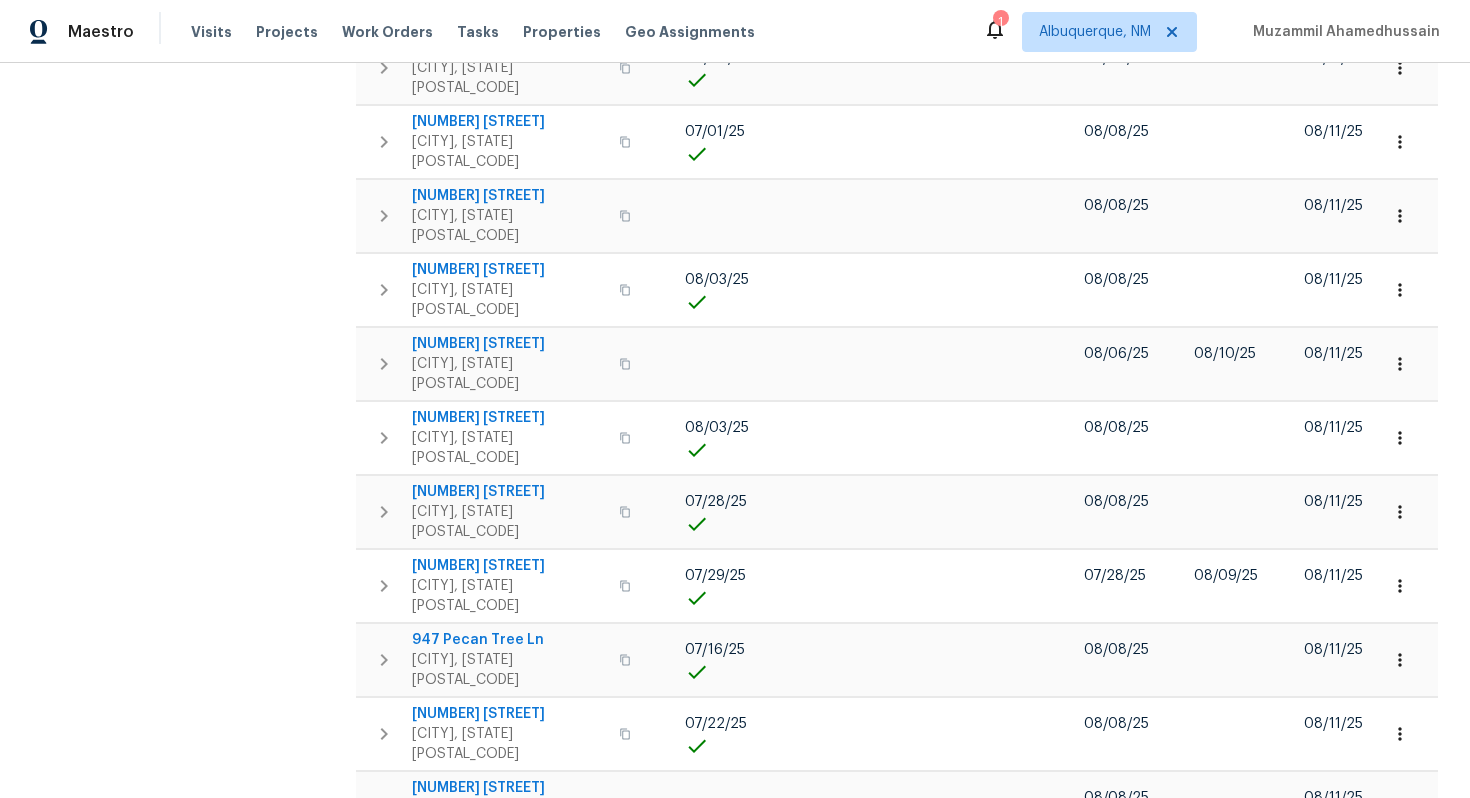 click at bounding box center [625, 1771] 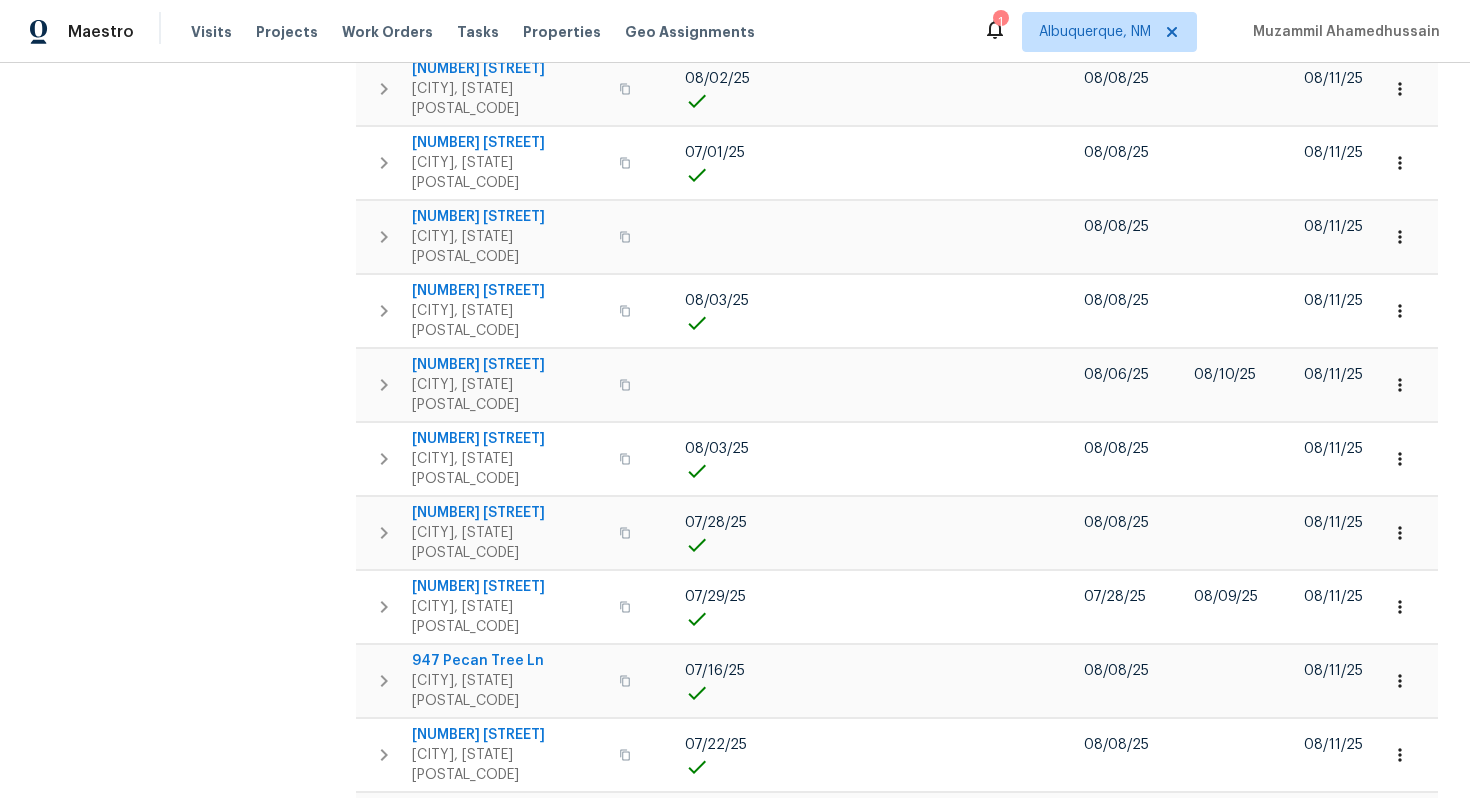 scroll, scrollTop: 5380, scrollLeft: 0, axis: vertical 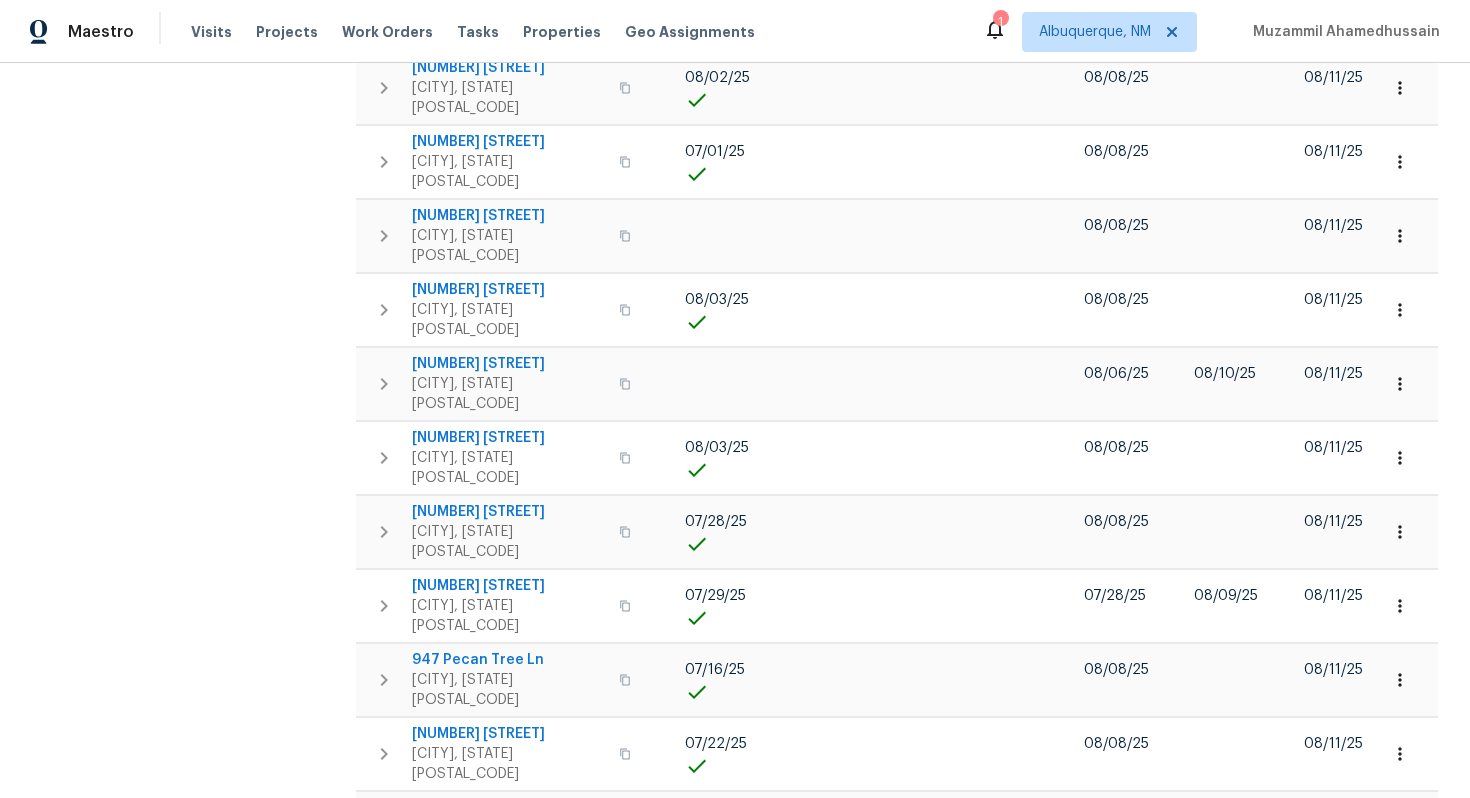click at bounding box center (625, 1865) 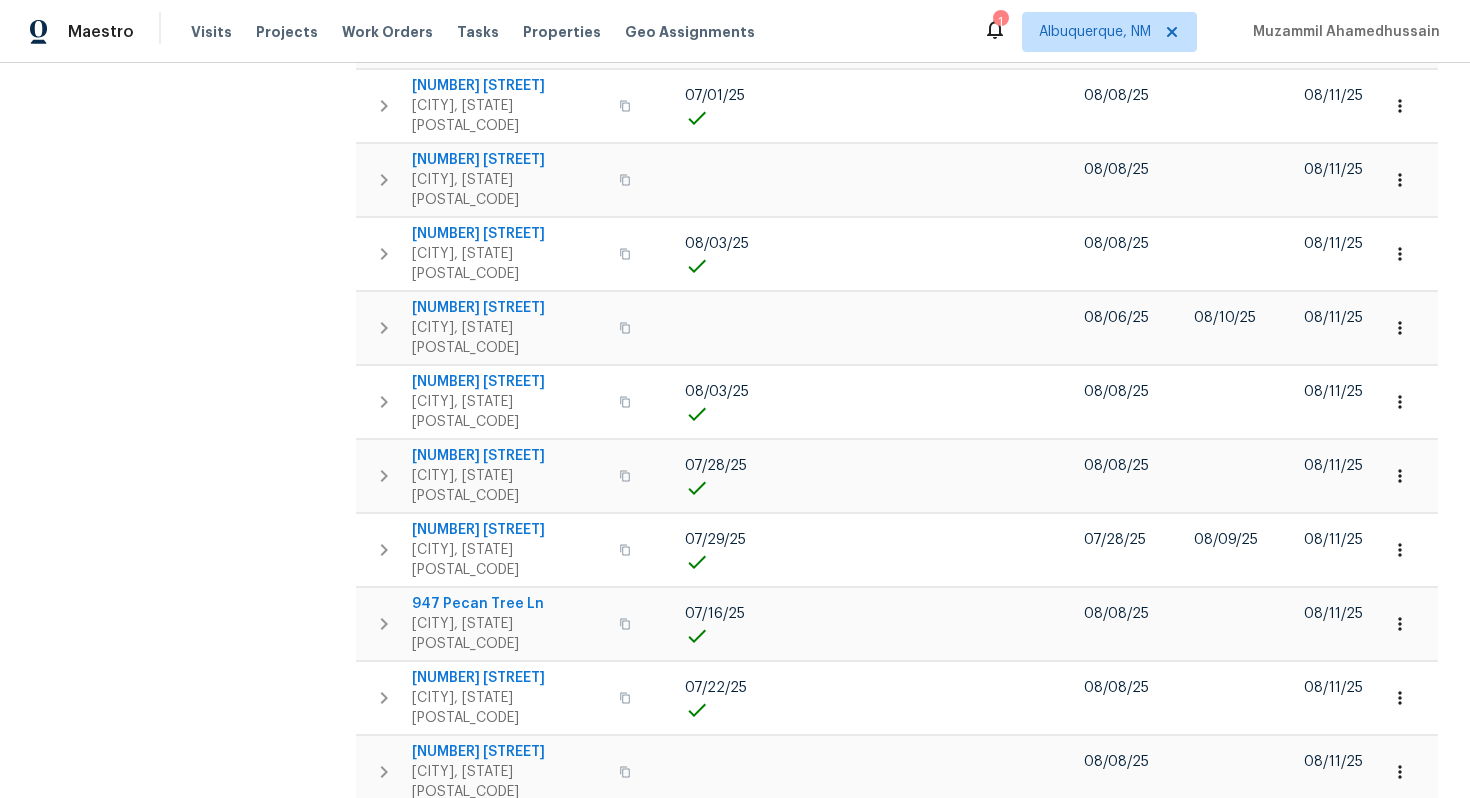 click 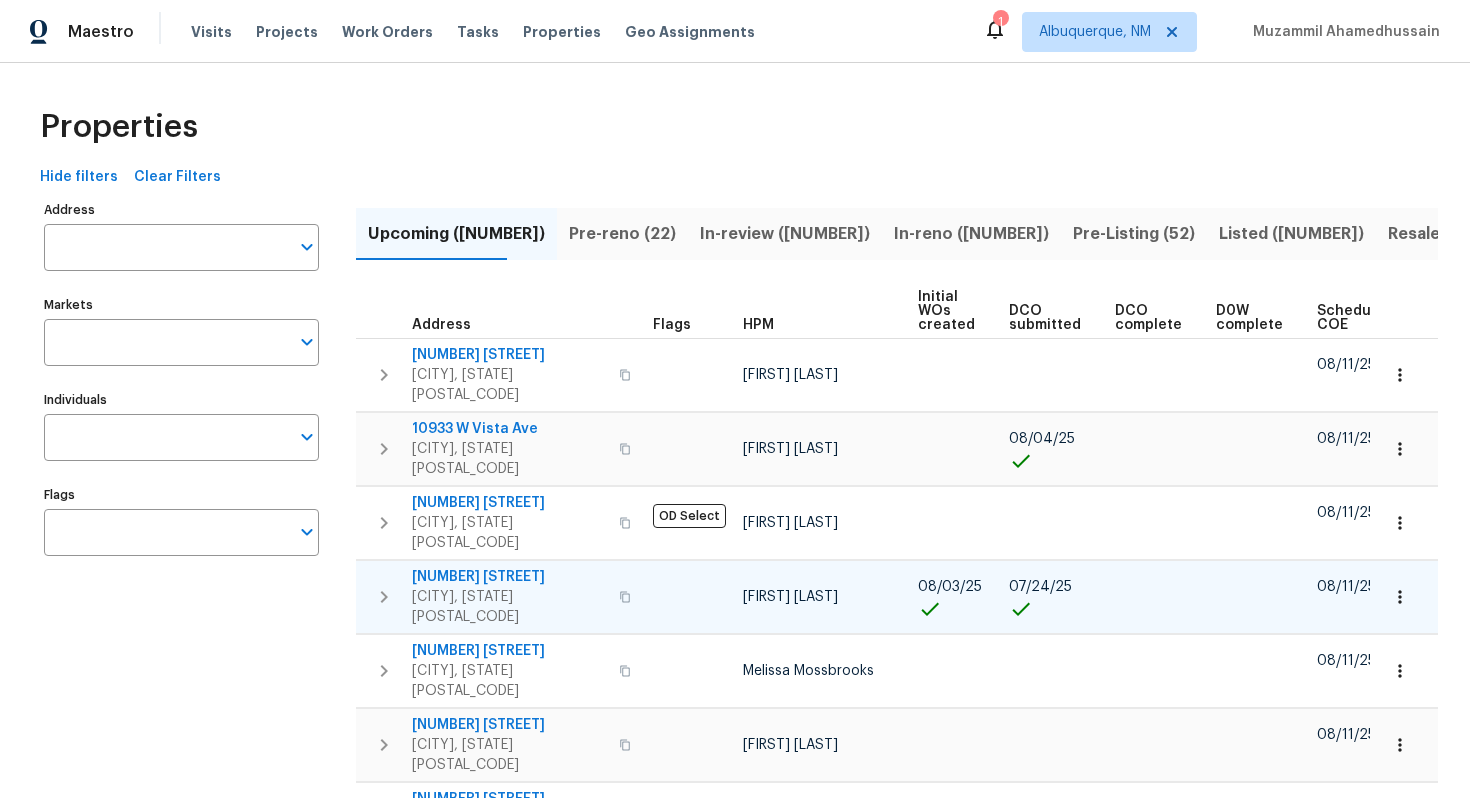 scroll, scrollTop: 0, scrollLeft: 233, axis: horizontal 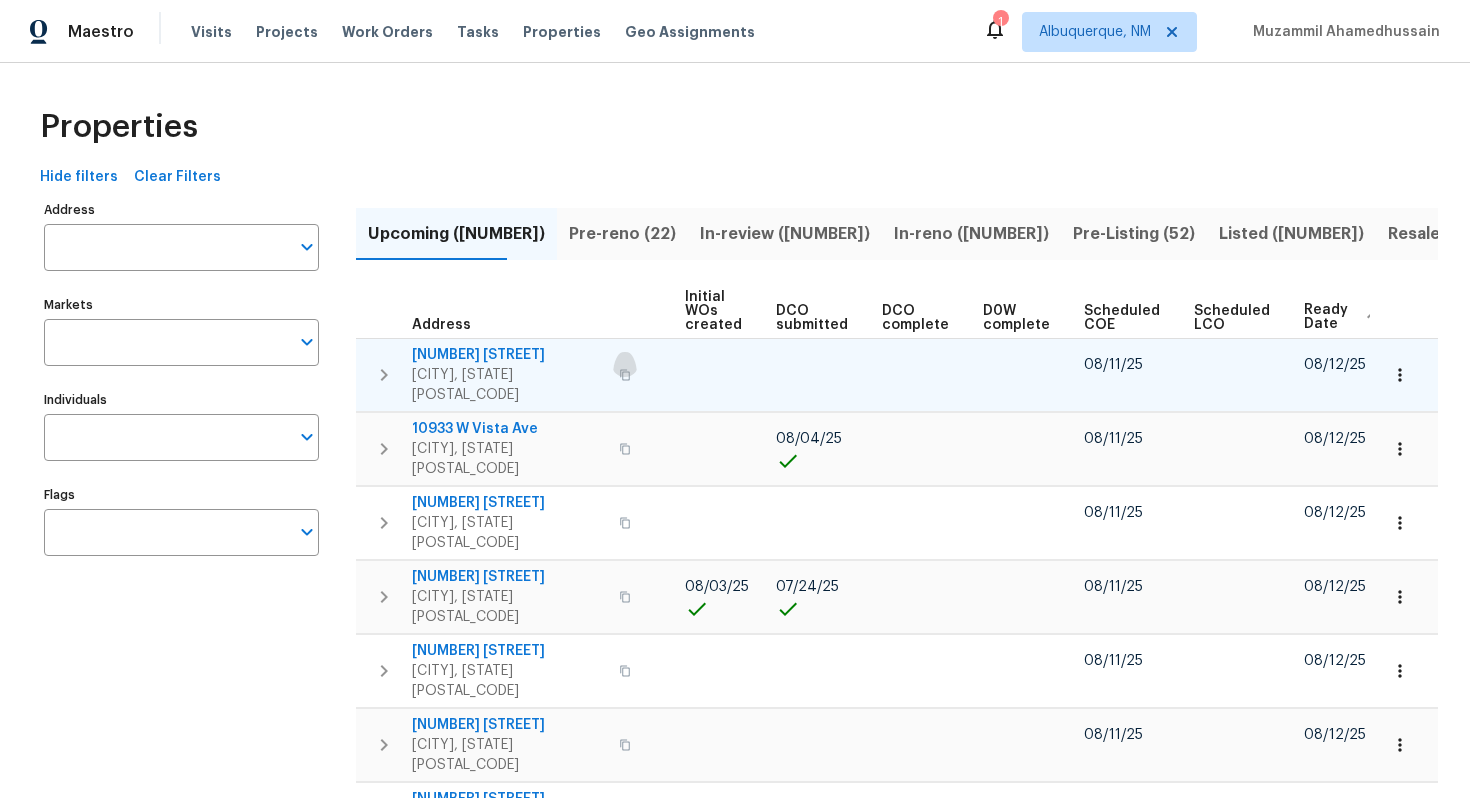 click 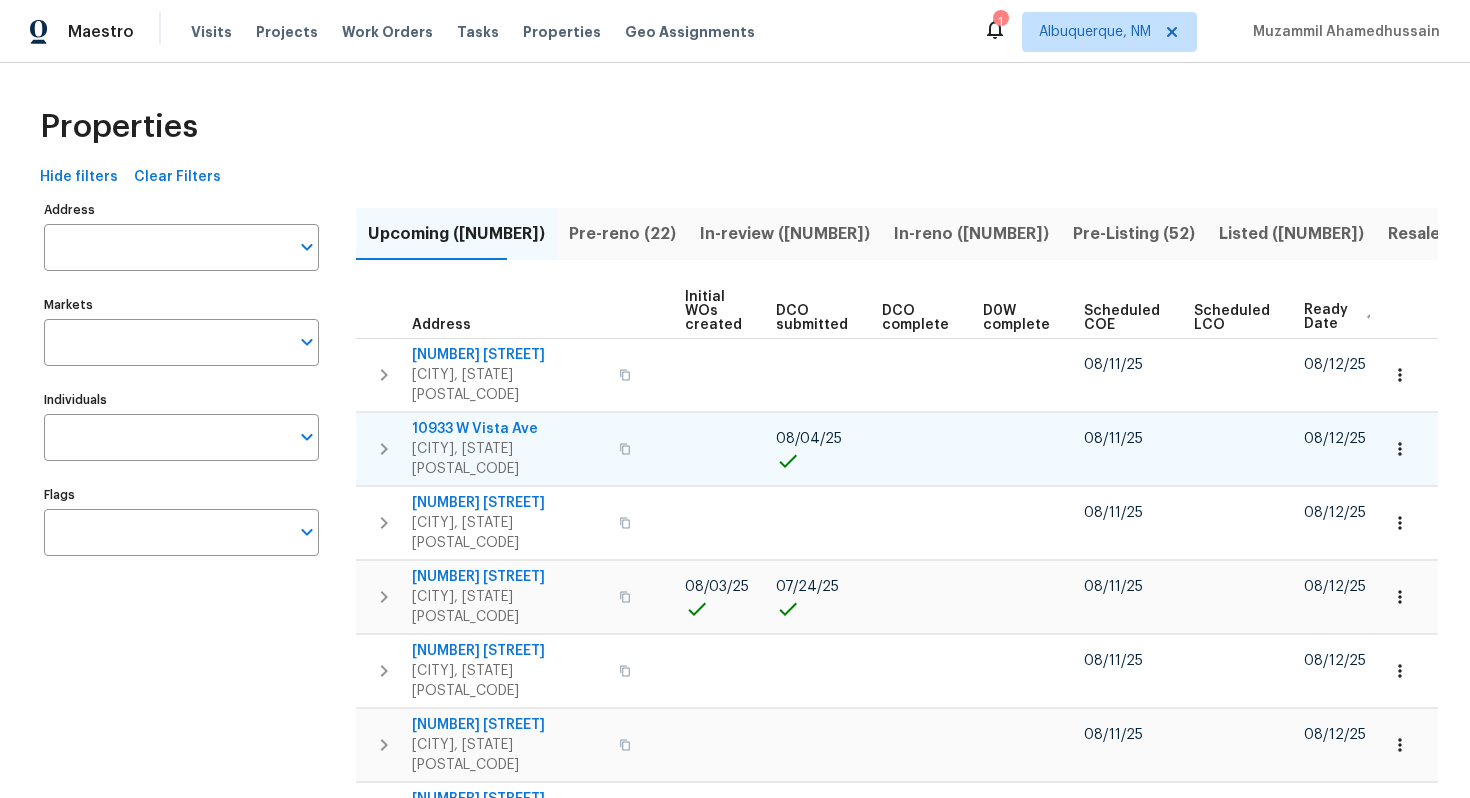click at bounding box center (625, 449) 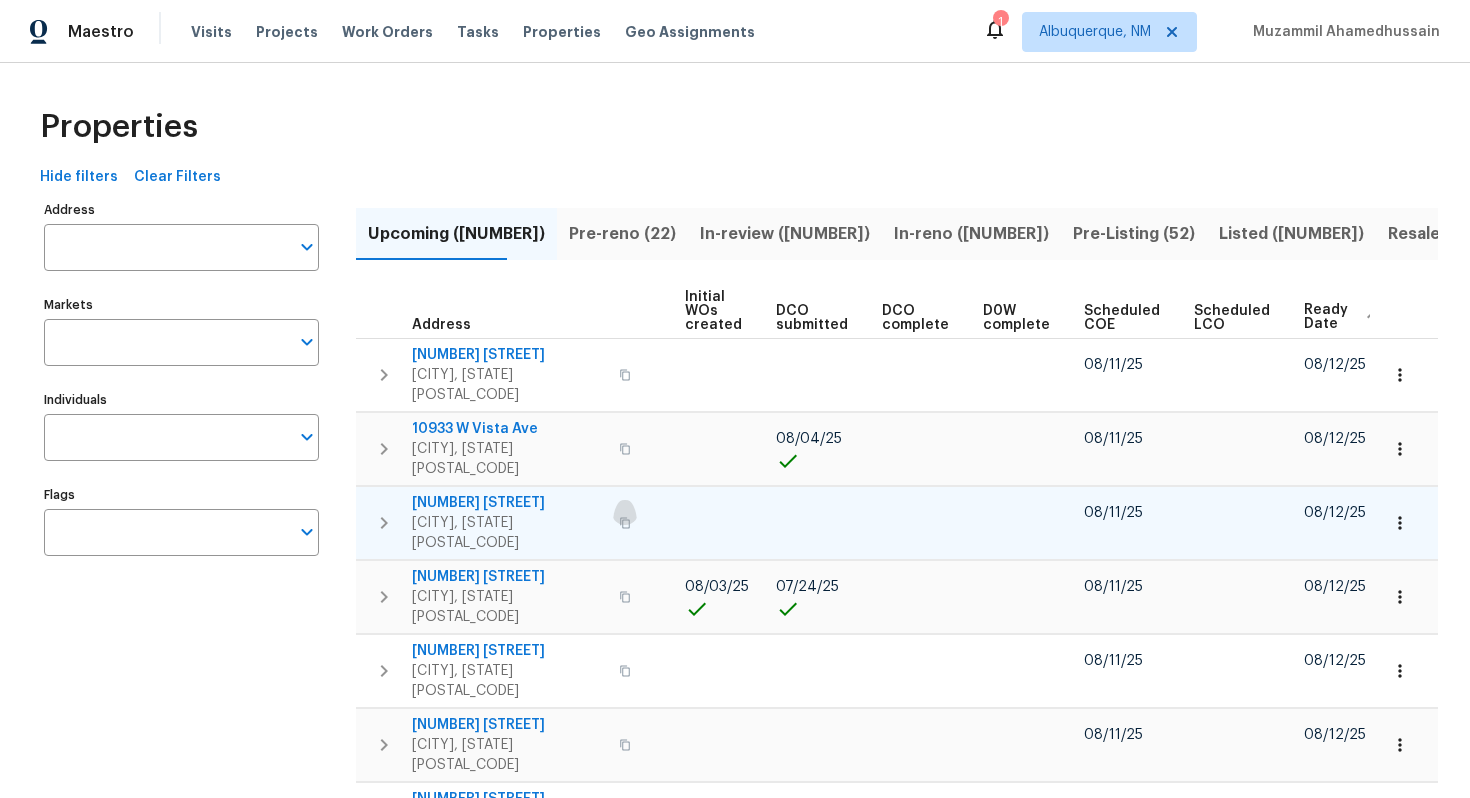 click 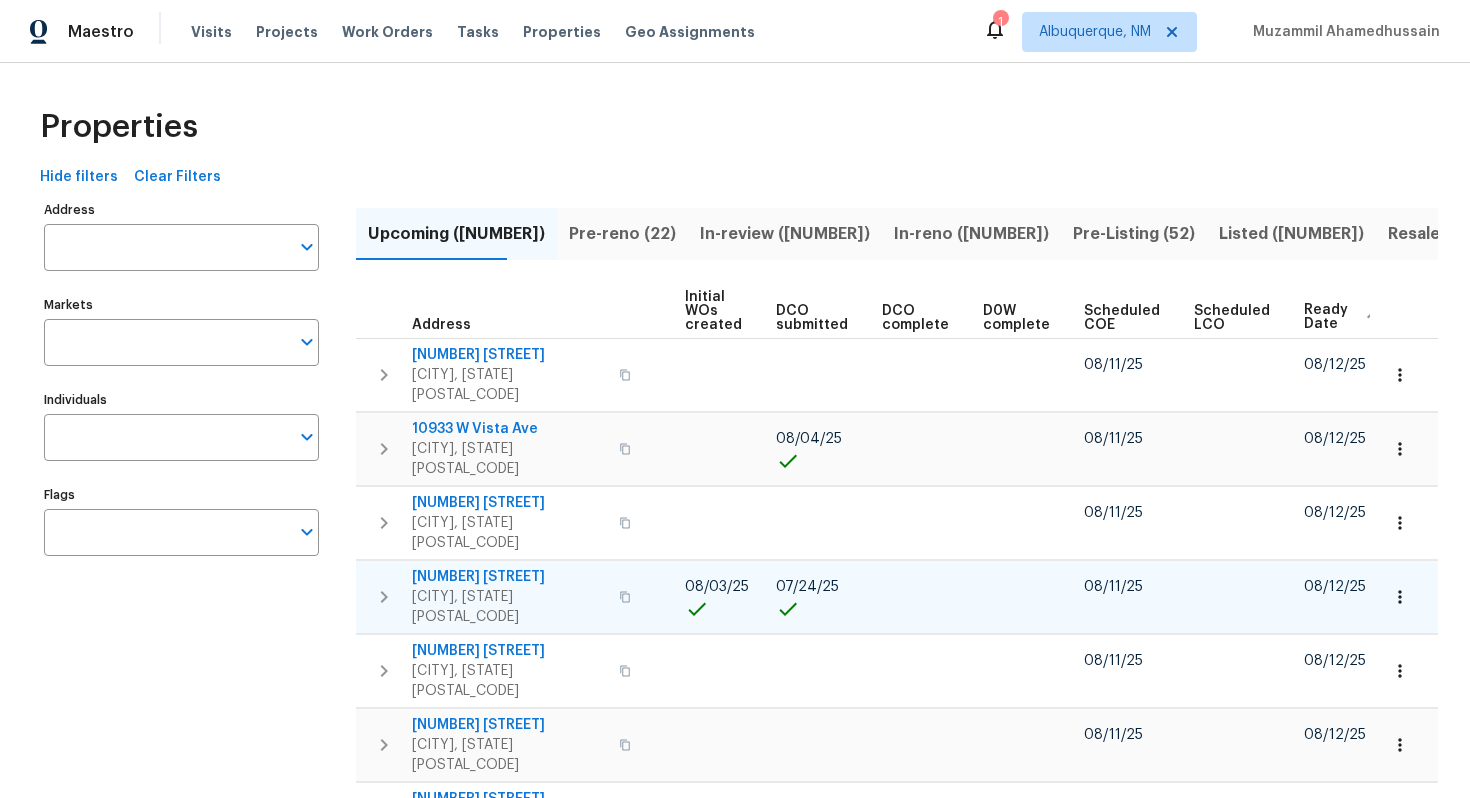 click at bounding box center (625, 597) 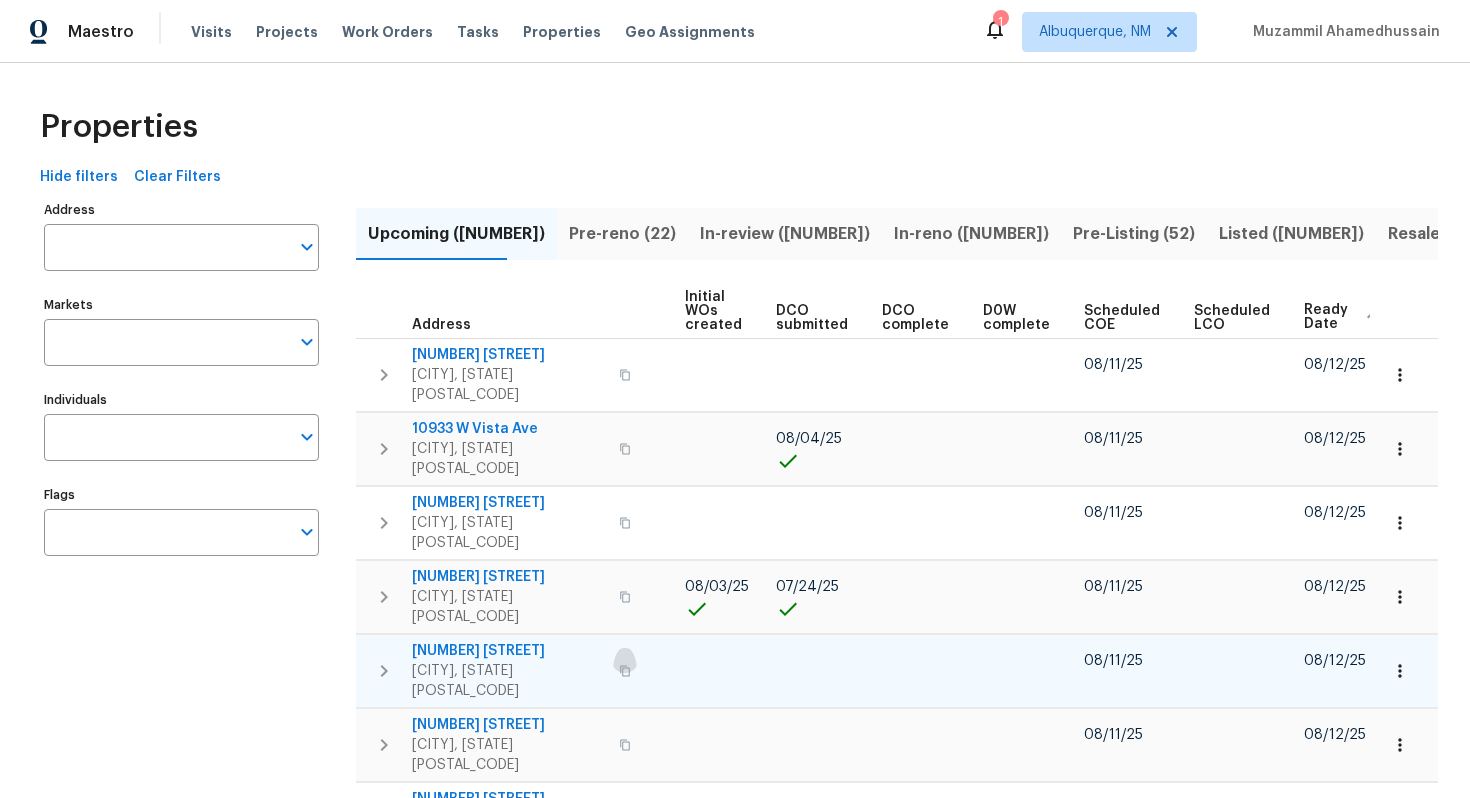 click 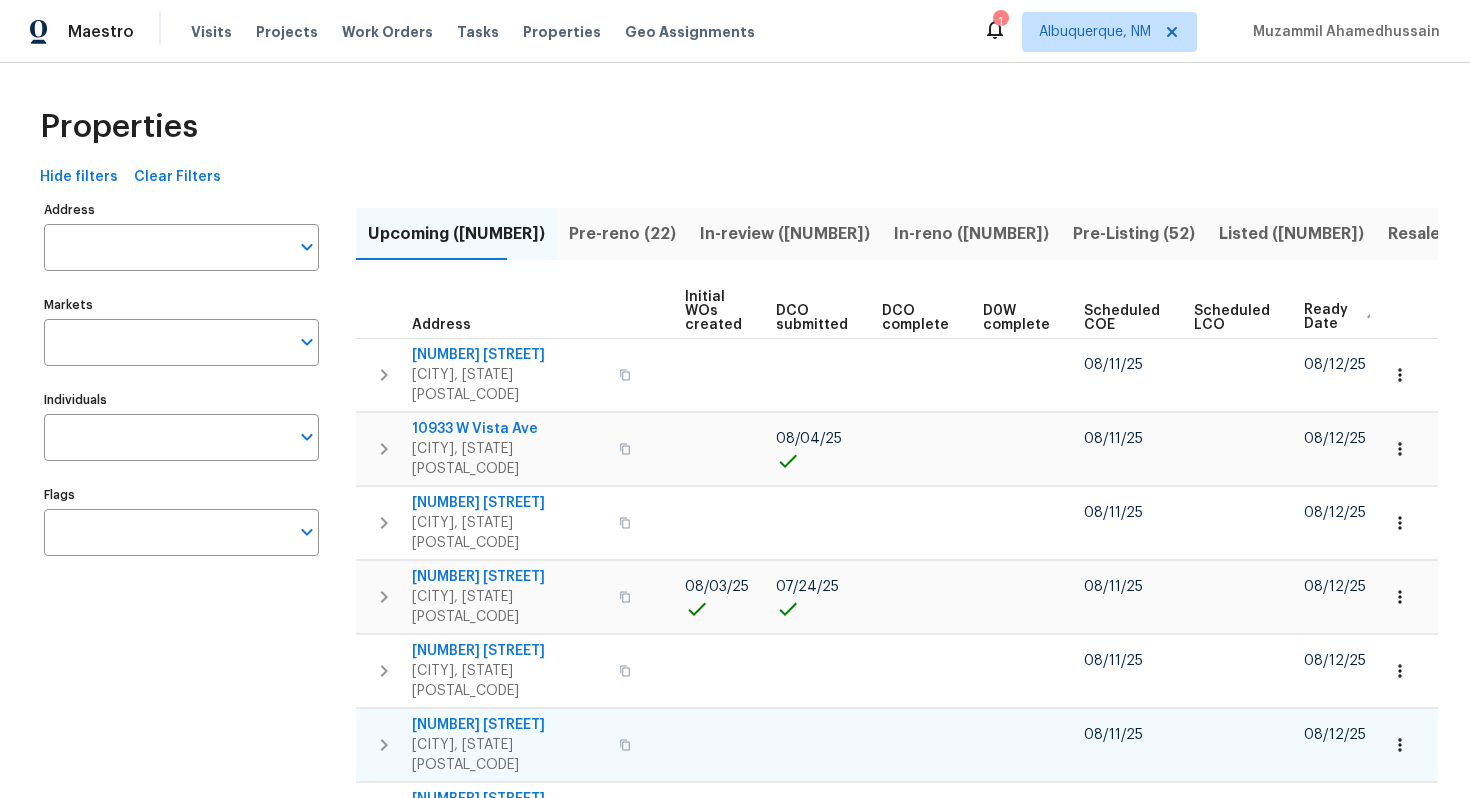 click 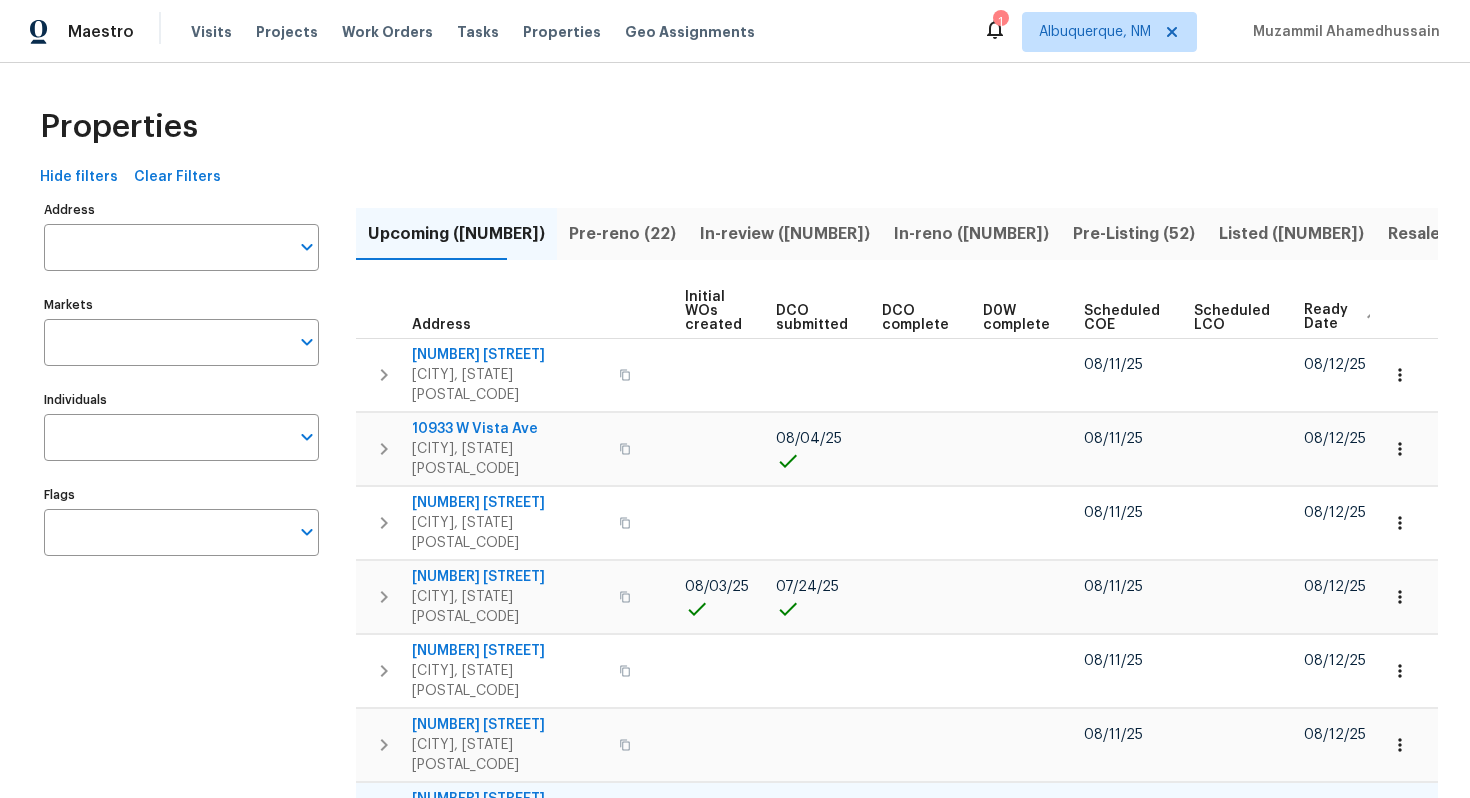 click 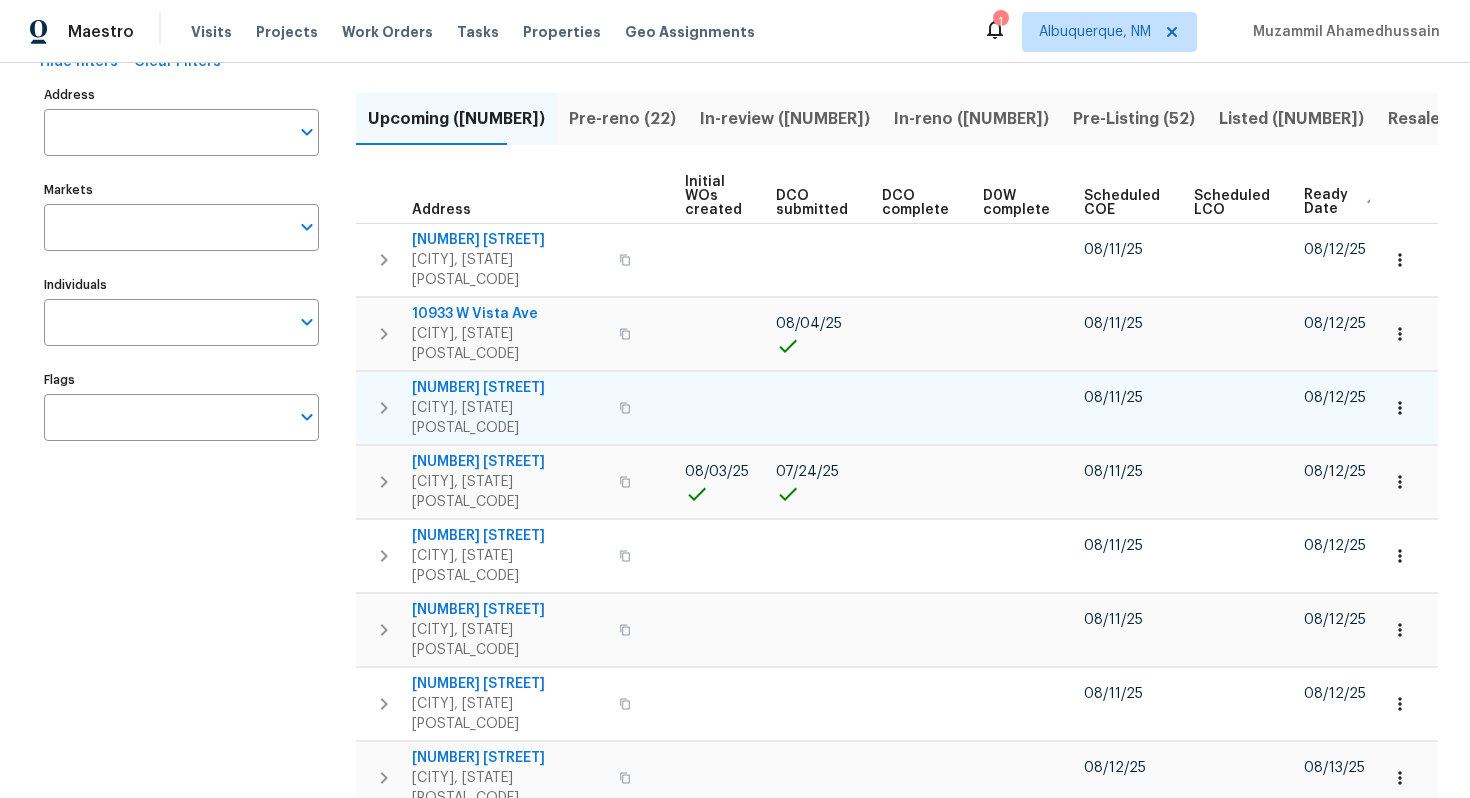 scroll, scrollTop: 129, scrollLeft: 0, axis: vertical 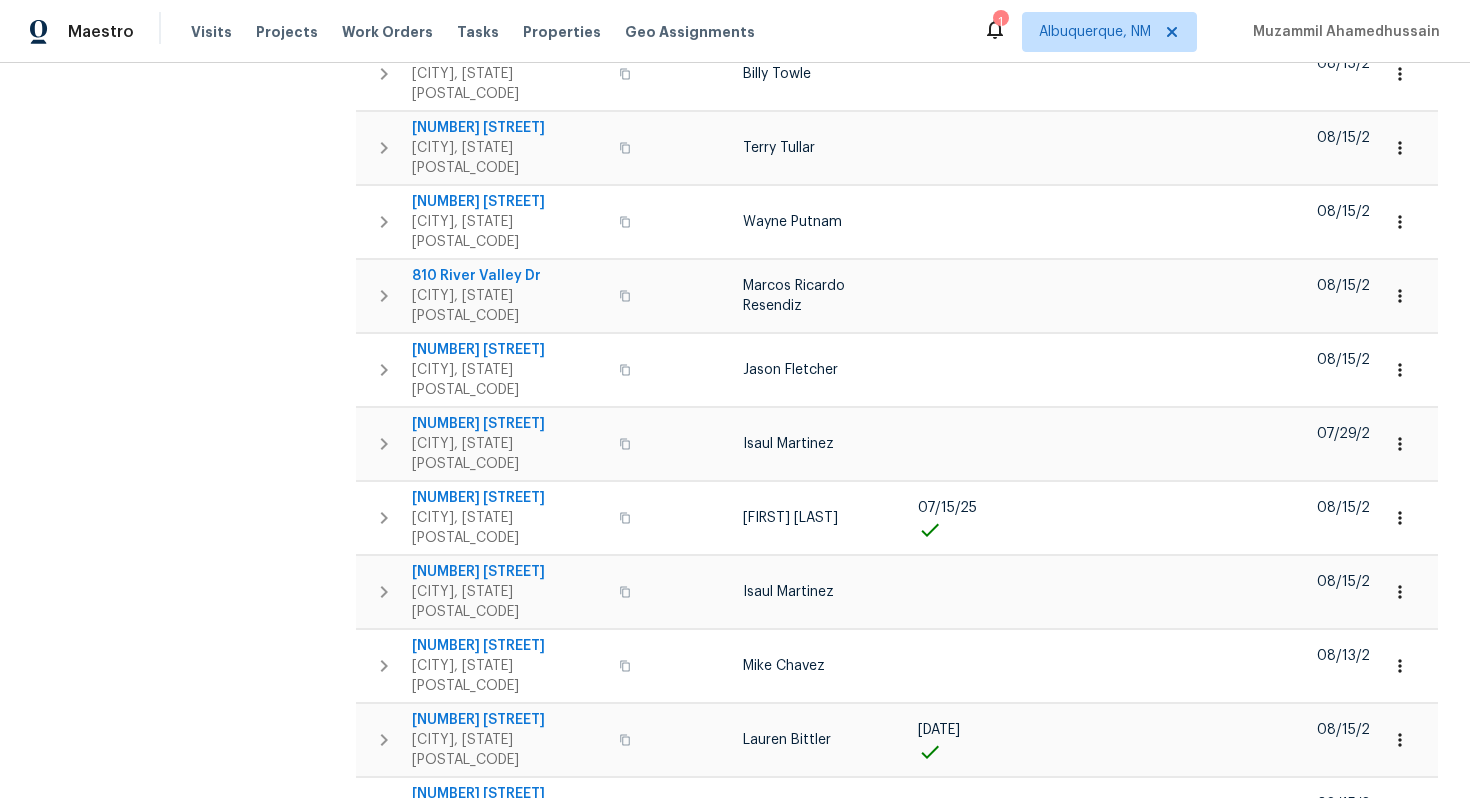 click on "1" at bounding box center [959, 2308] 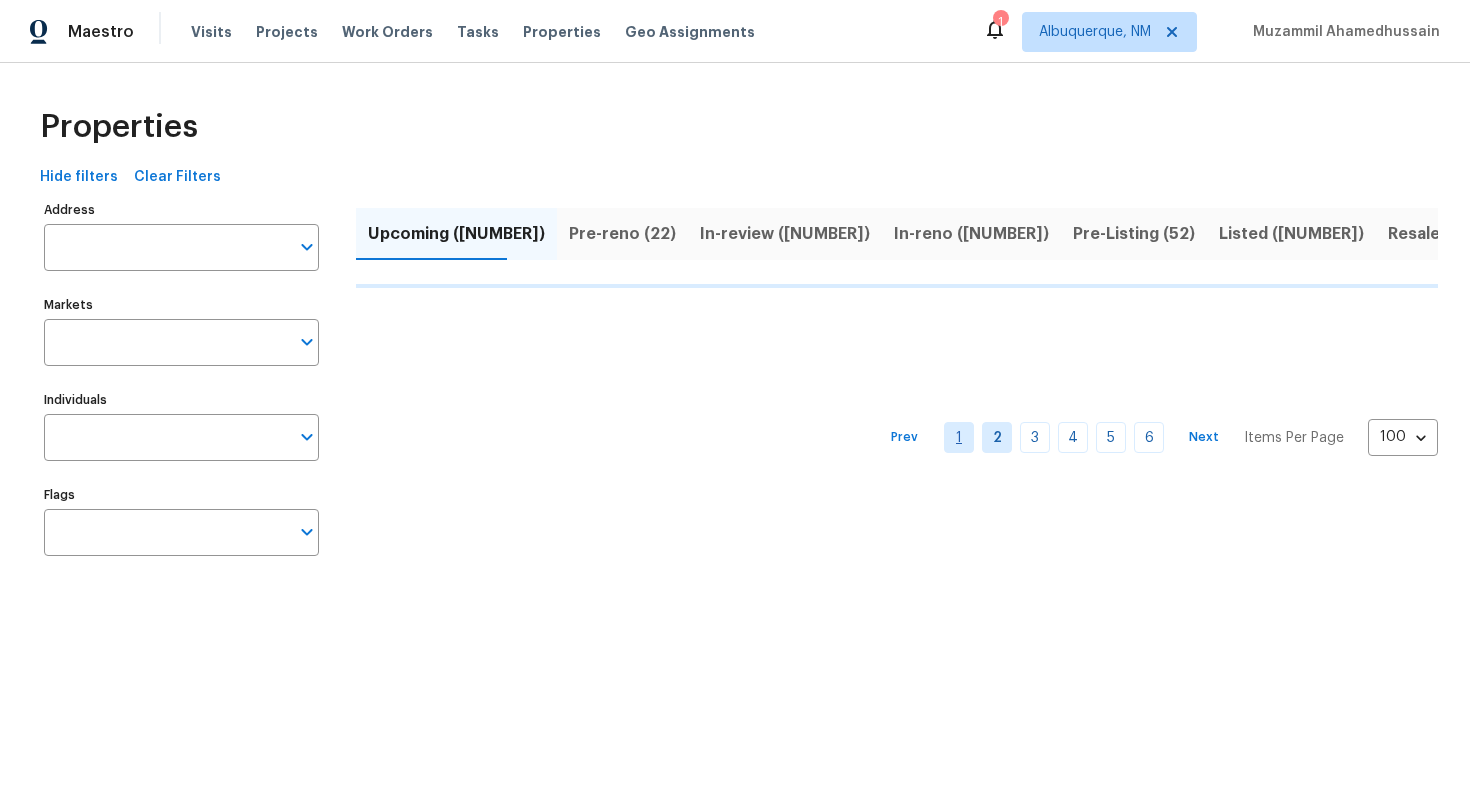 scroll, scrollTop: 0, scrollLeft: 0, axis: both 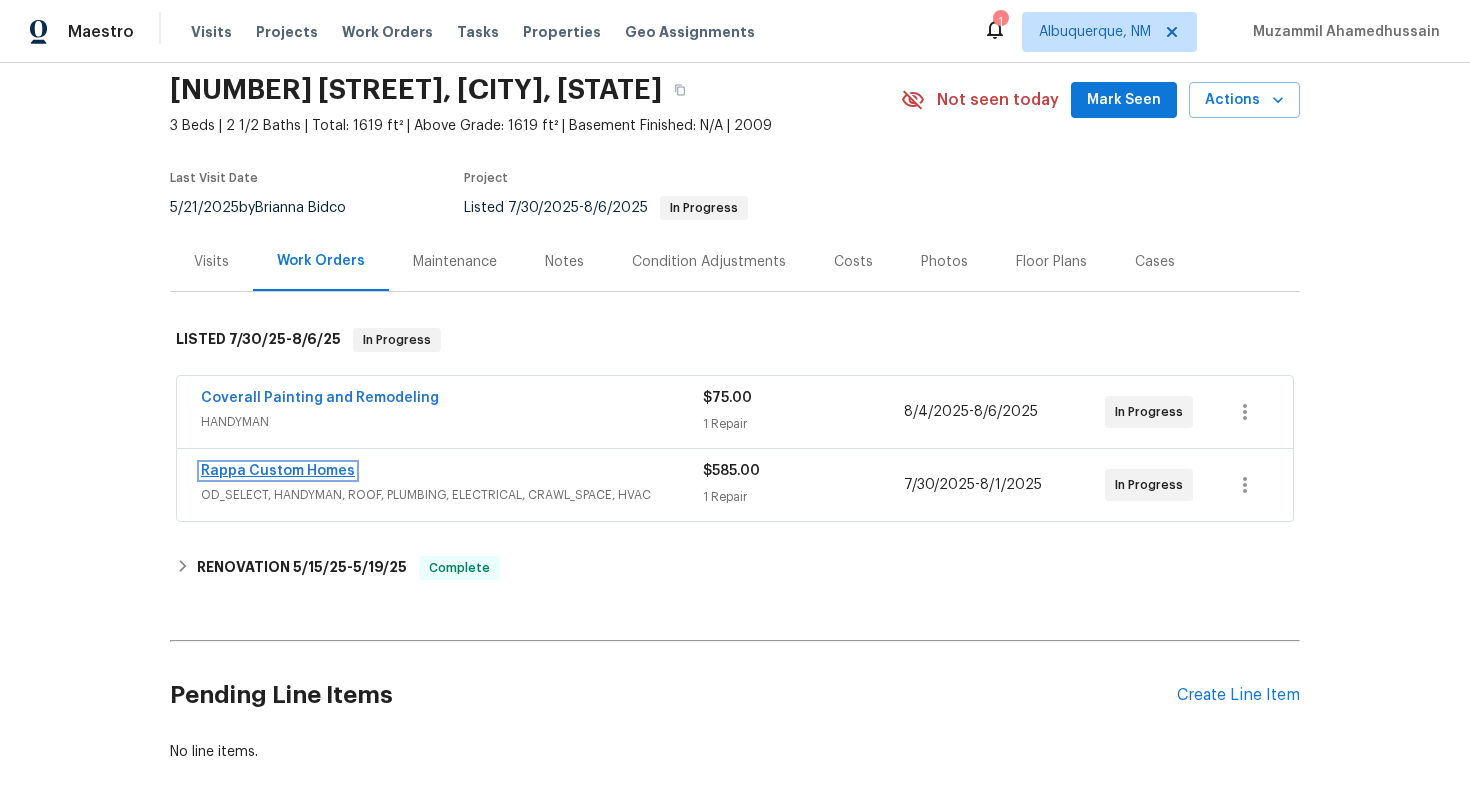 click on "Rappa Custom Homes" at bounding box center [278, 471] 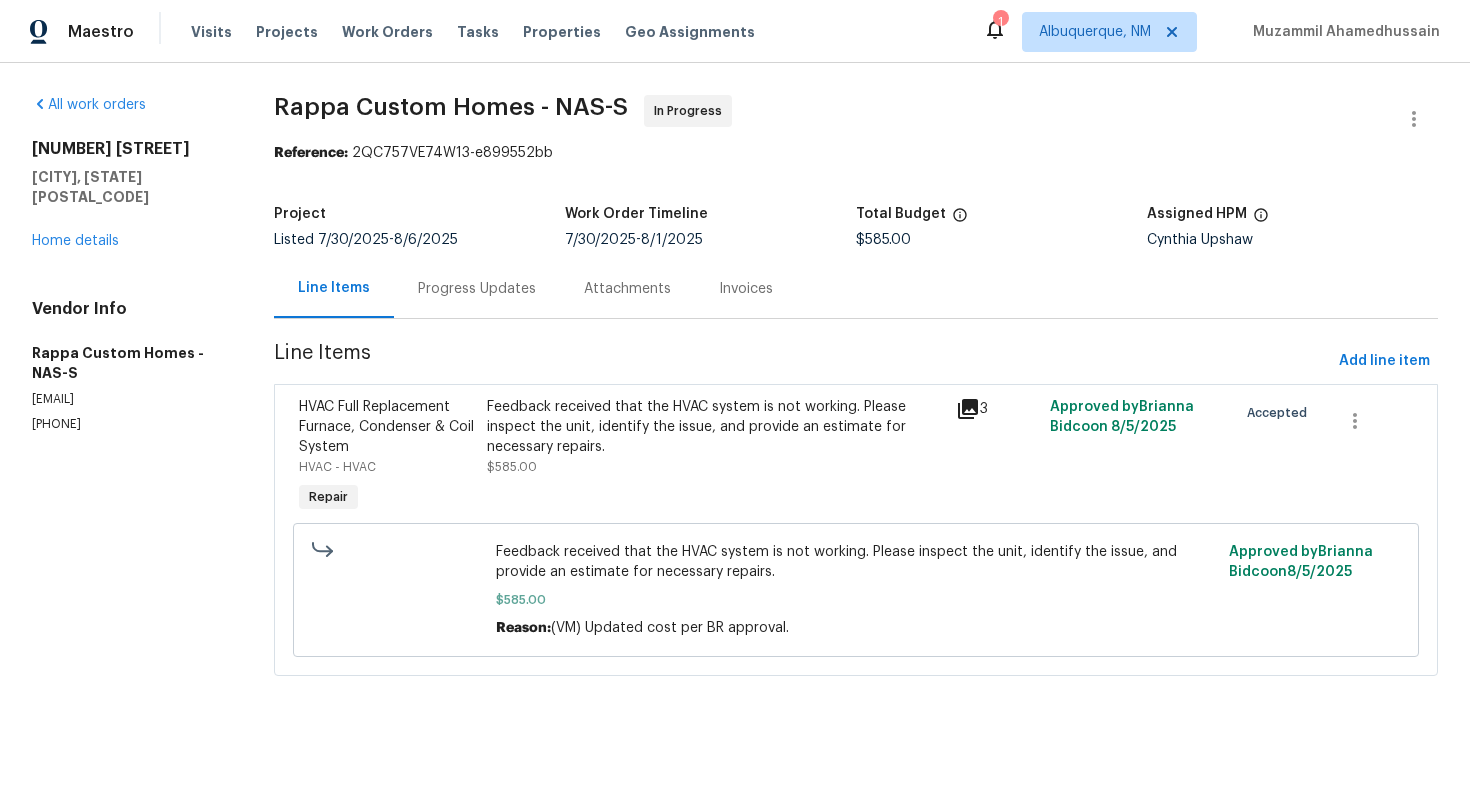 click on "Progress Updates" at bounding box center [477, 289] 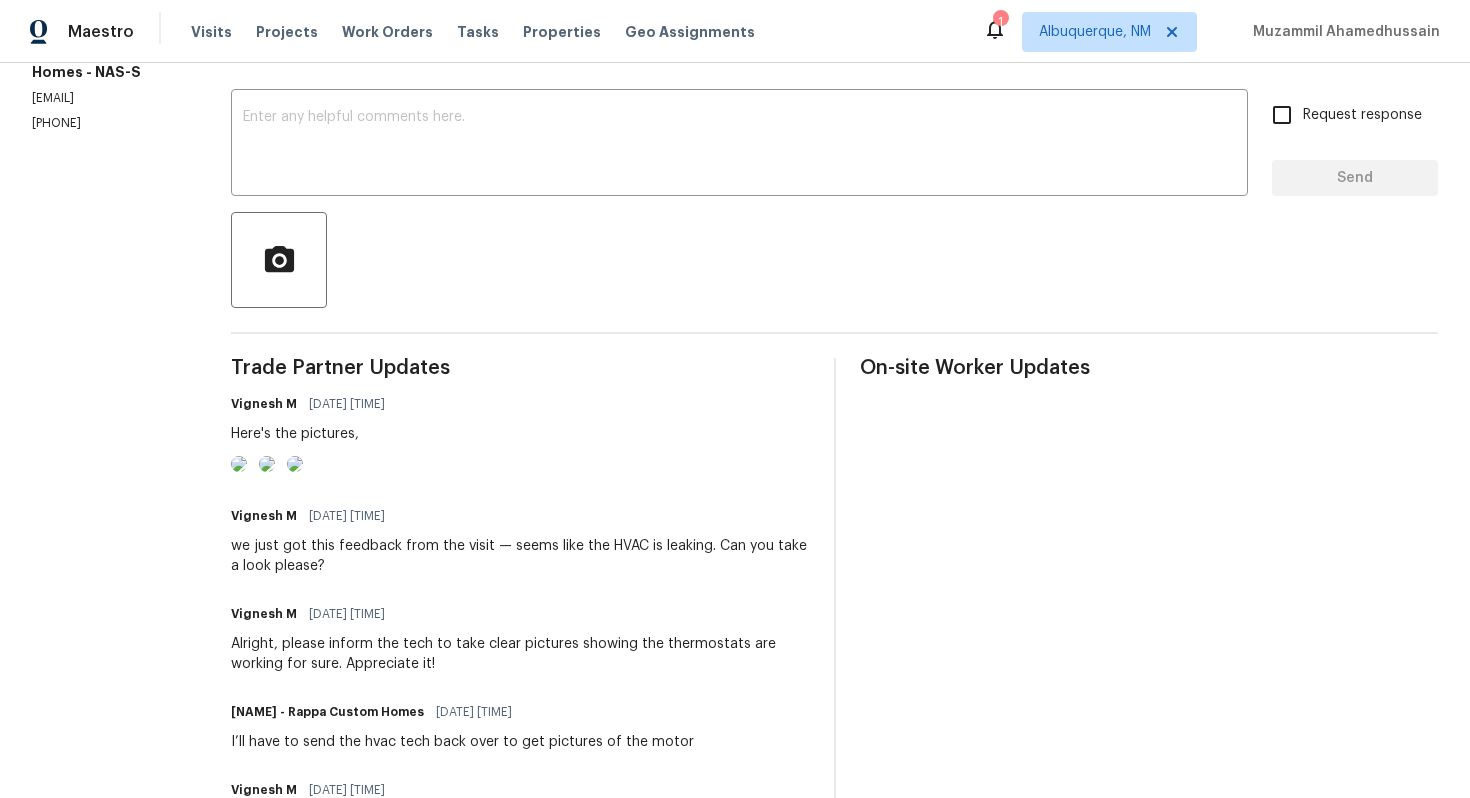 scroll, scrollTop: 0, scrollLeft: 0, axis: both 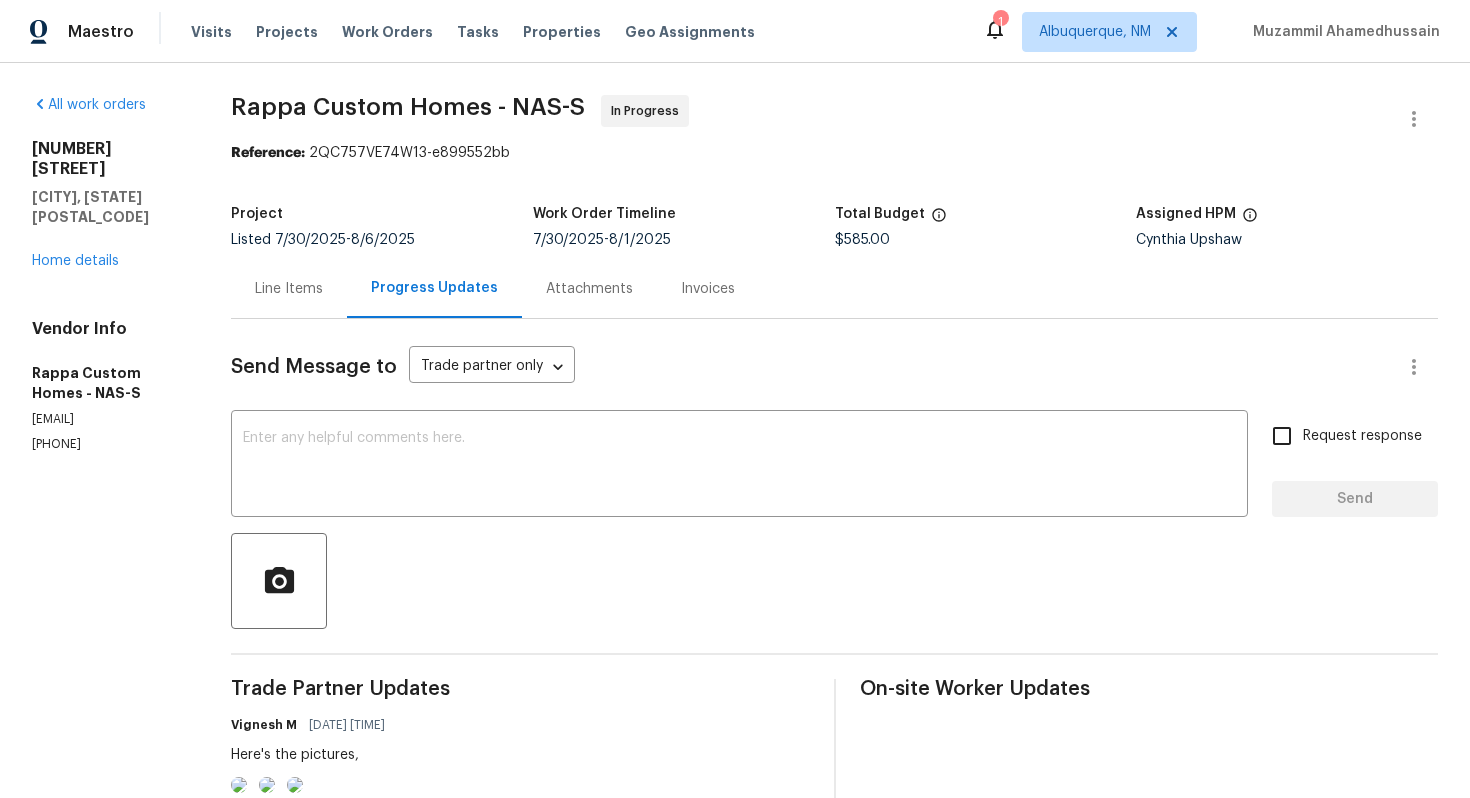 click on "Line Items" at bounding box center (289, 289) 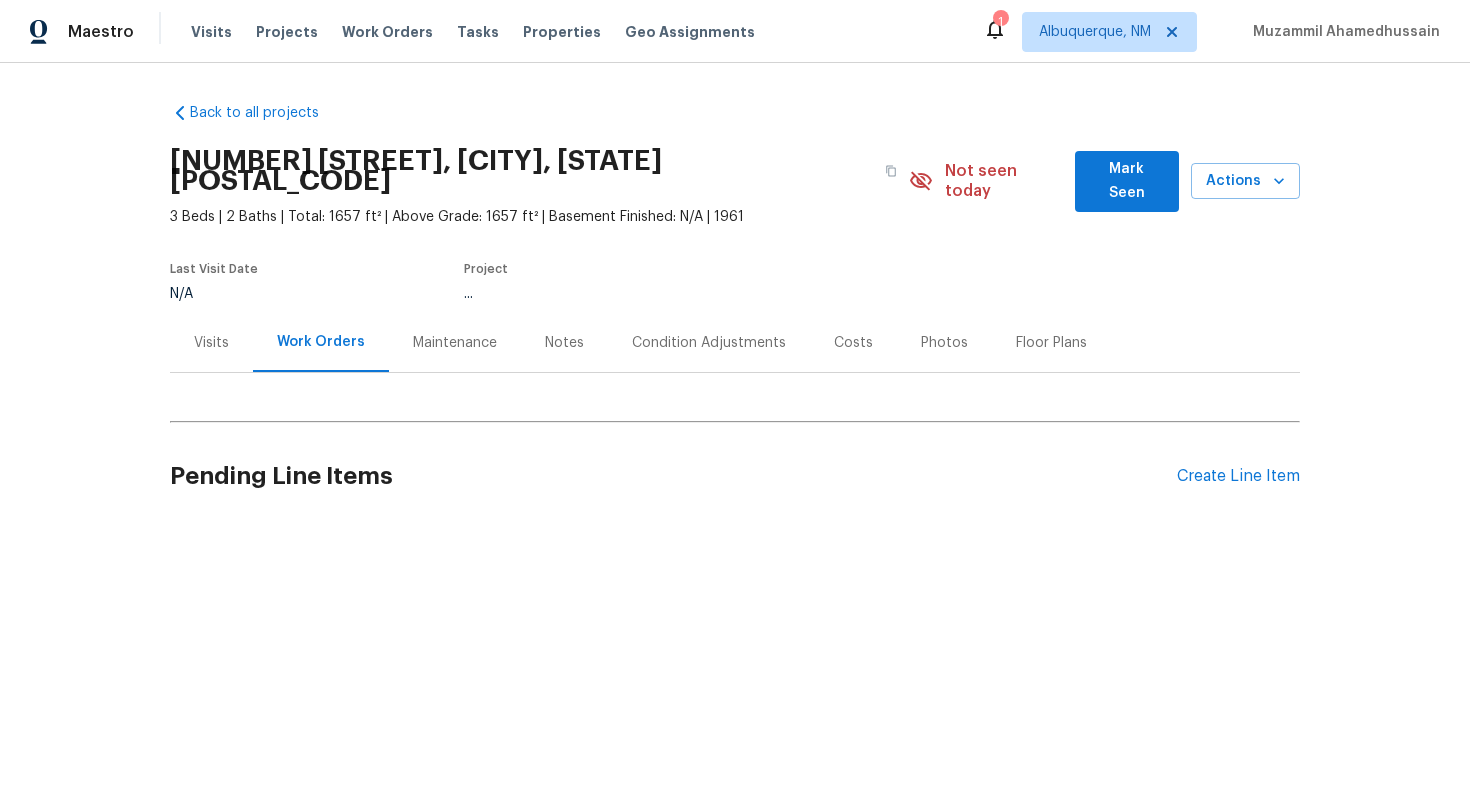 scroll, scrollTop: 0, scrollLeft: 0, axis: both 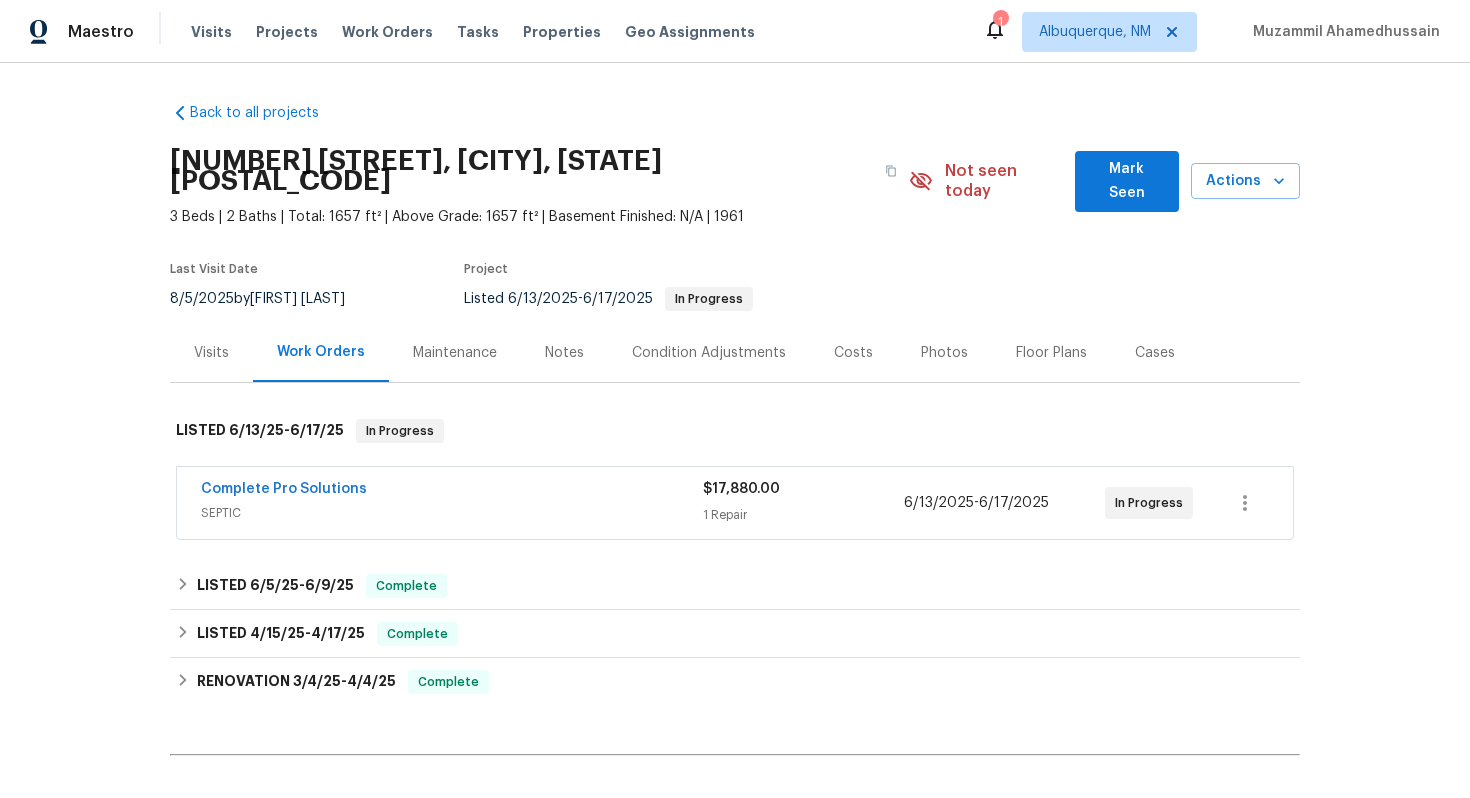 click on "Complete Pro Solutions" at bounding box center (452, 491) 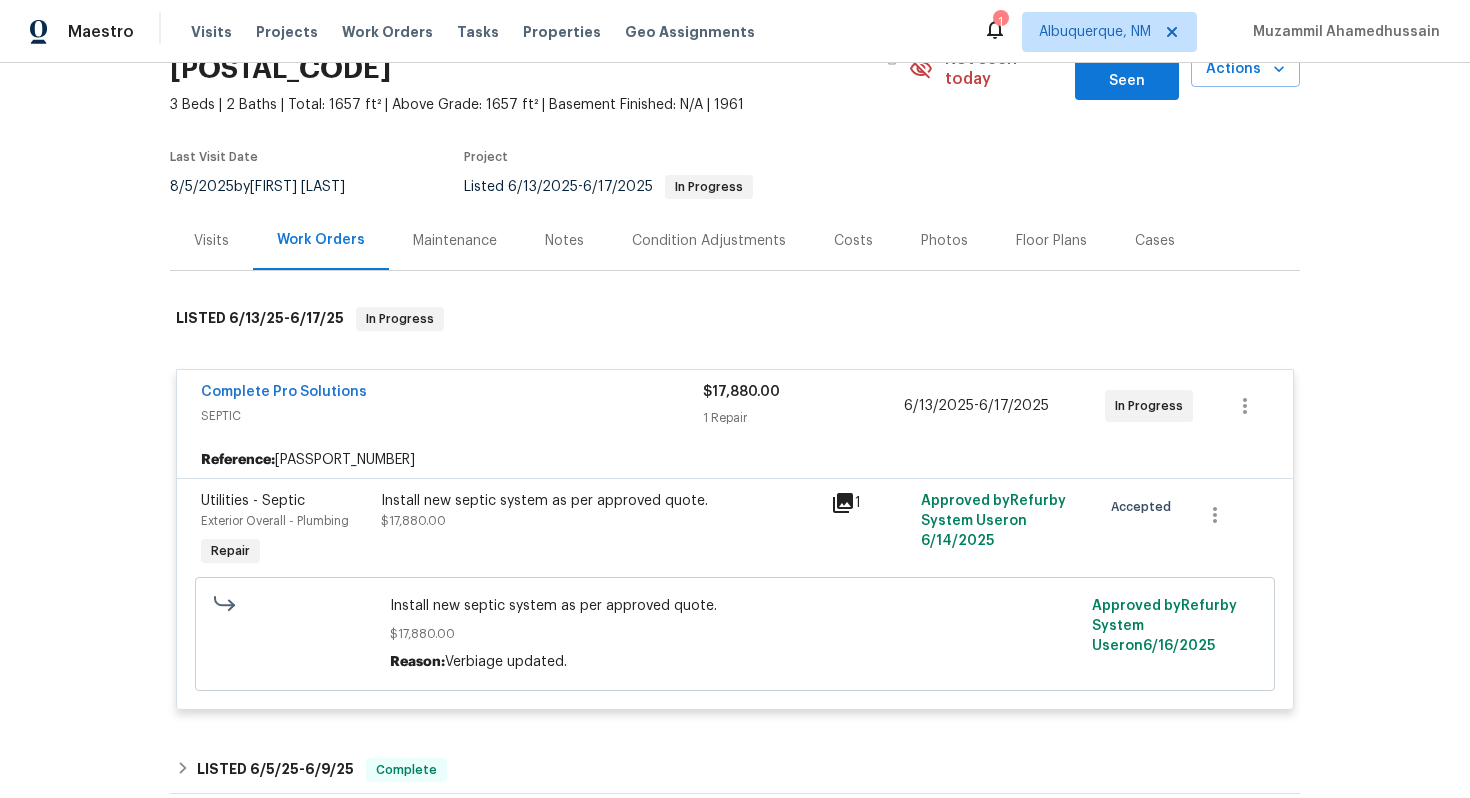 scroll, scrollTop: 182, scrollLeft: 0, axis: vertical 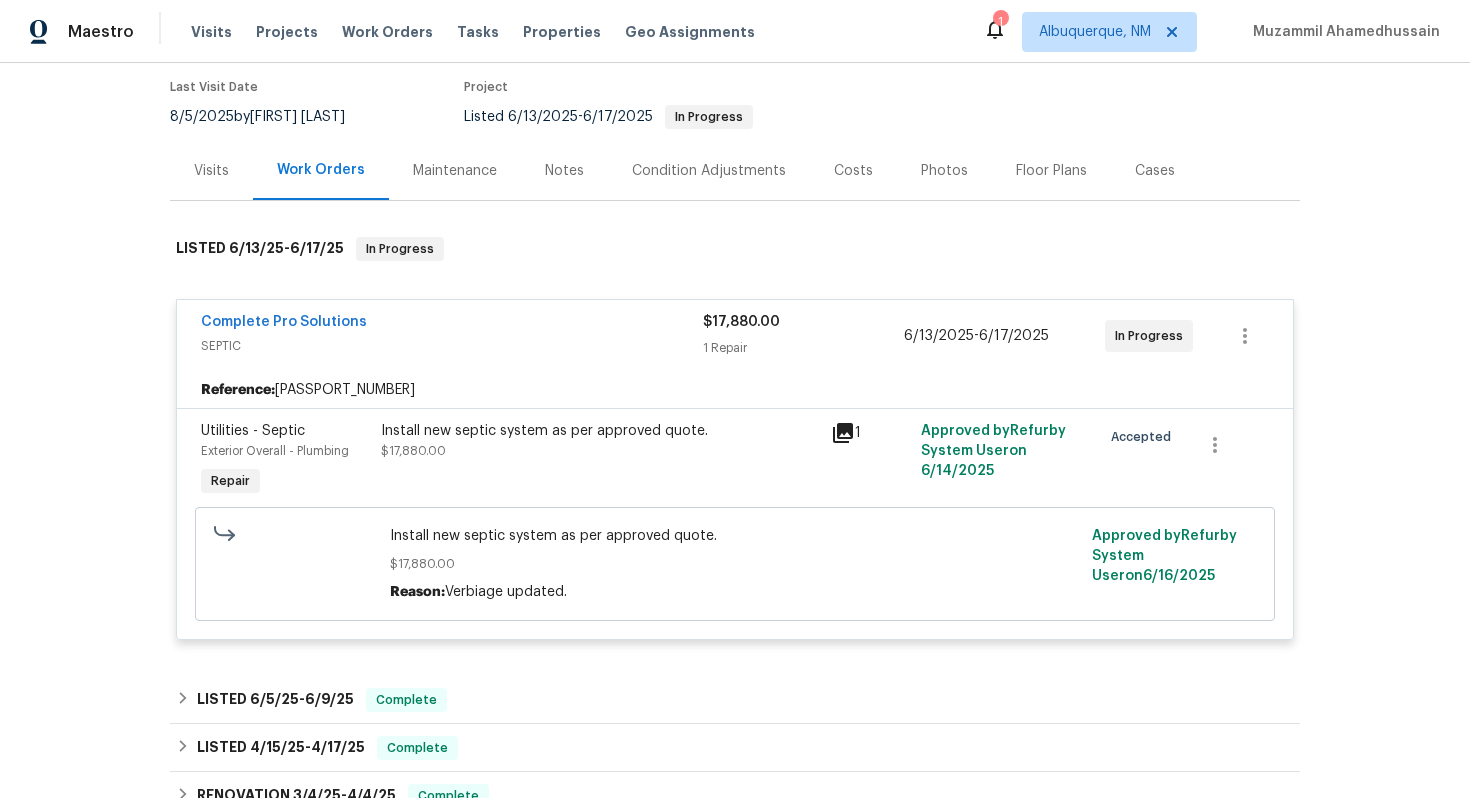 click on "SEPTIC" at bounding box center [452, 346] 